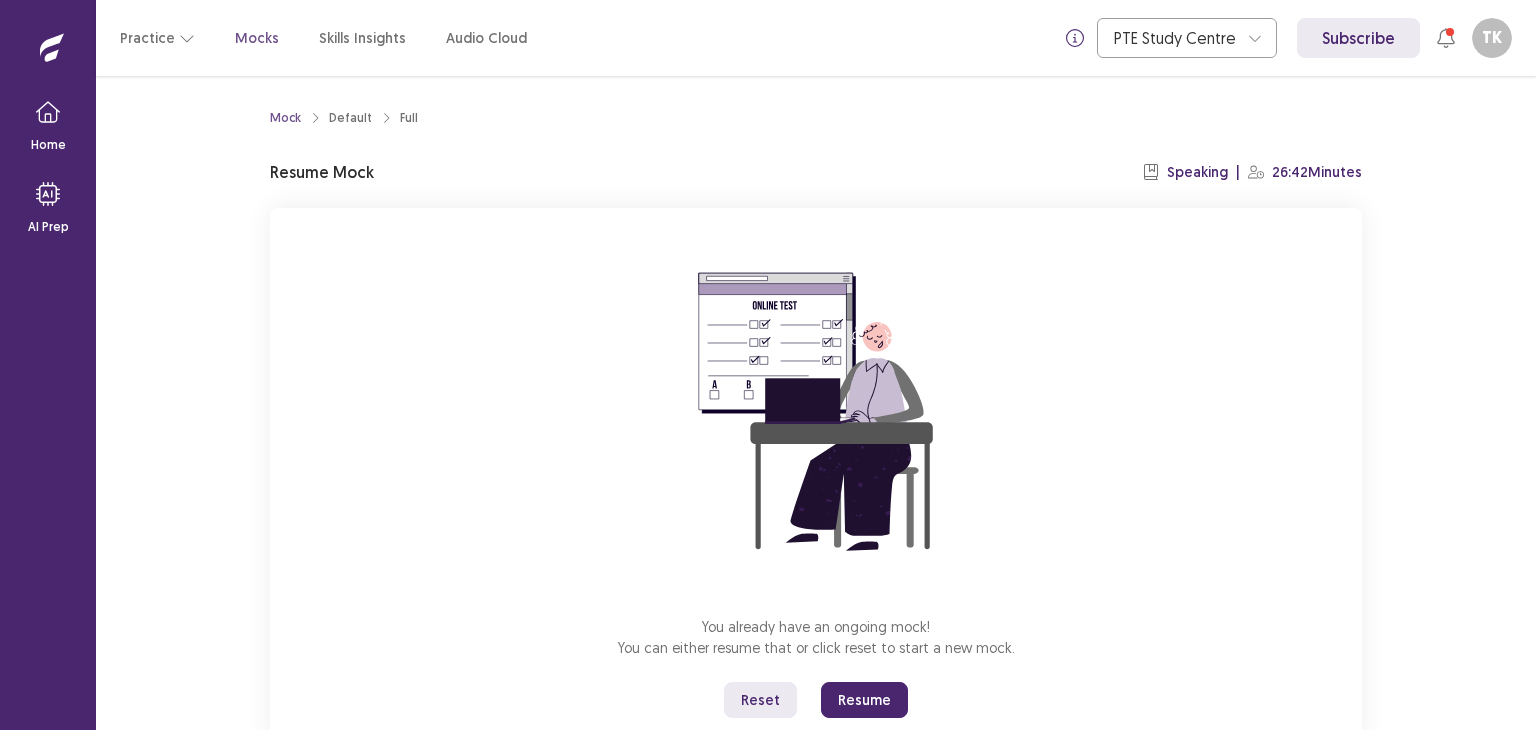 scroll, scrollTop: 0, scrollLeft: 0, axis: both 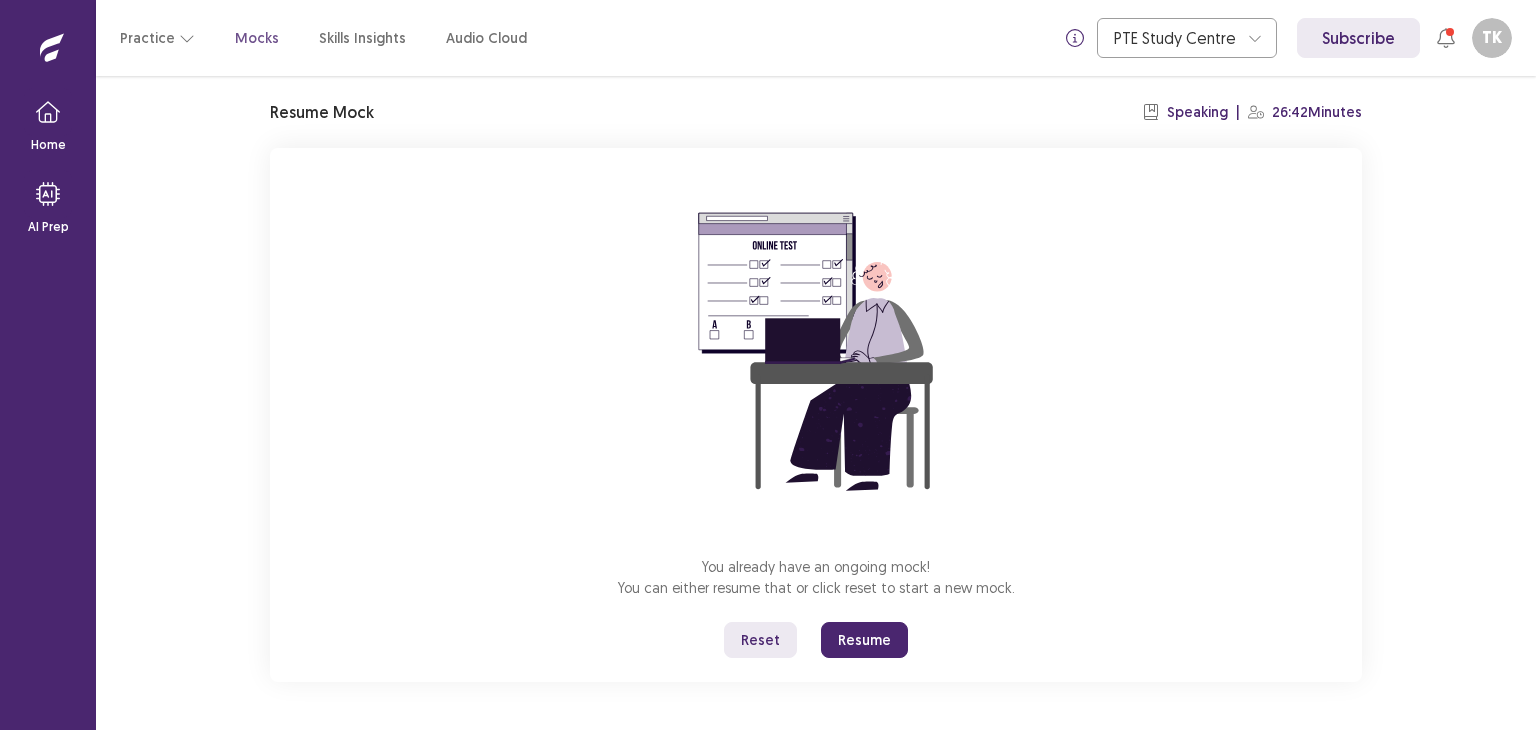 click on "Resume" at bounding box center (864, 640) 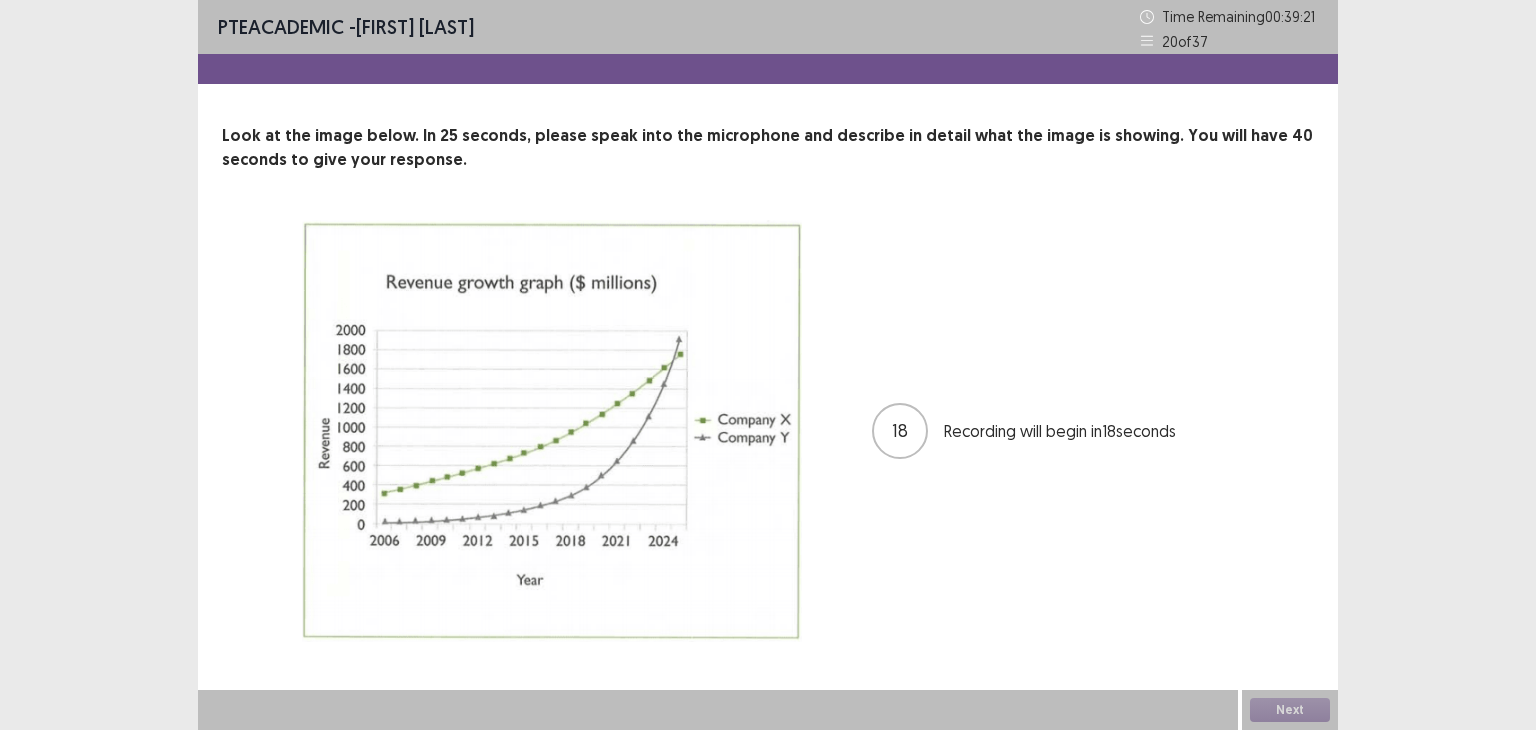click at bounding box center [552, 431] 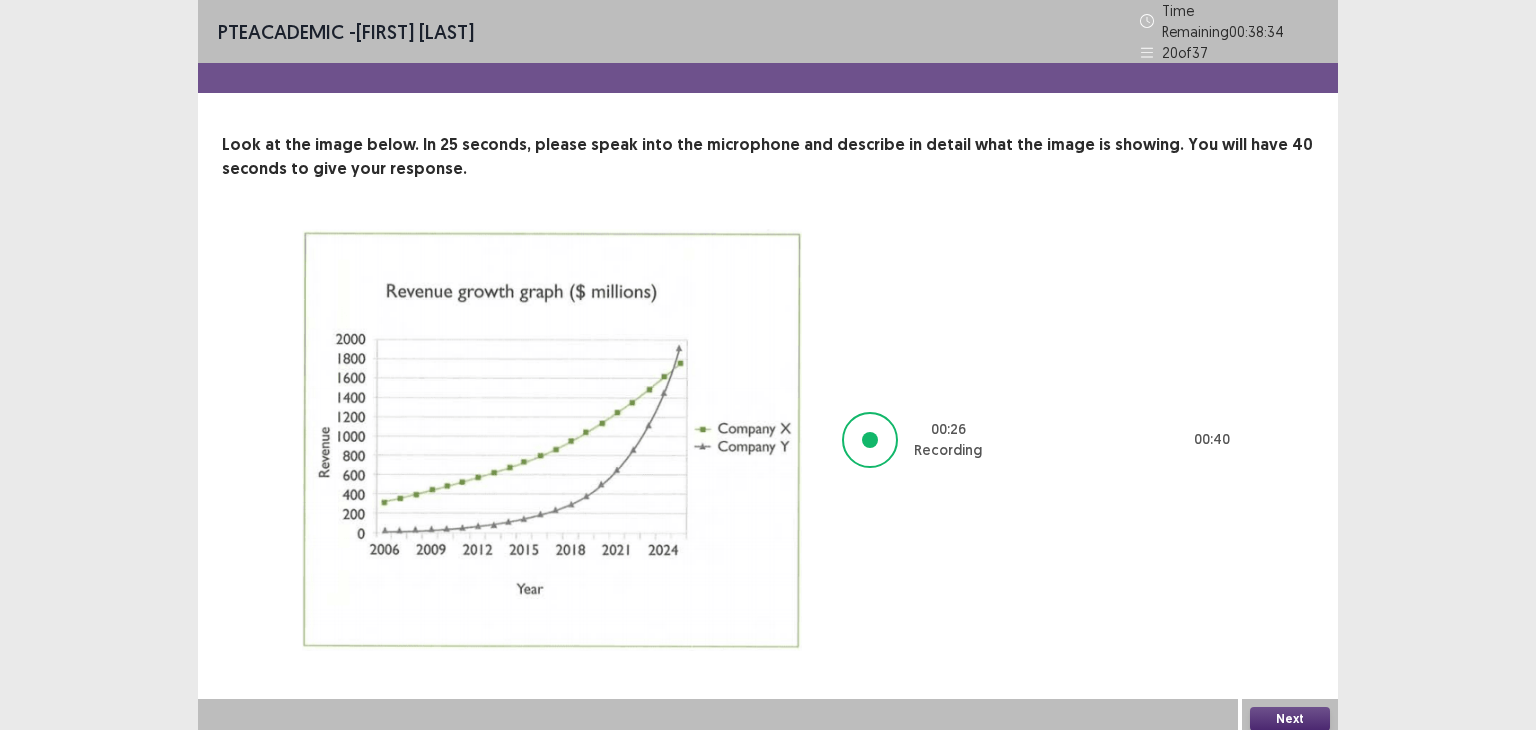 click on "Next" at bounding box center (1290, 719) 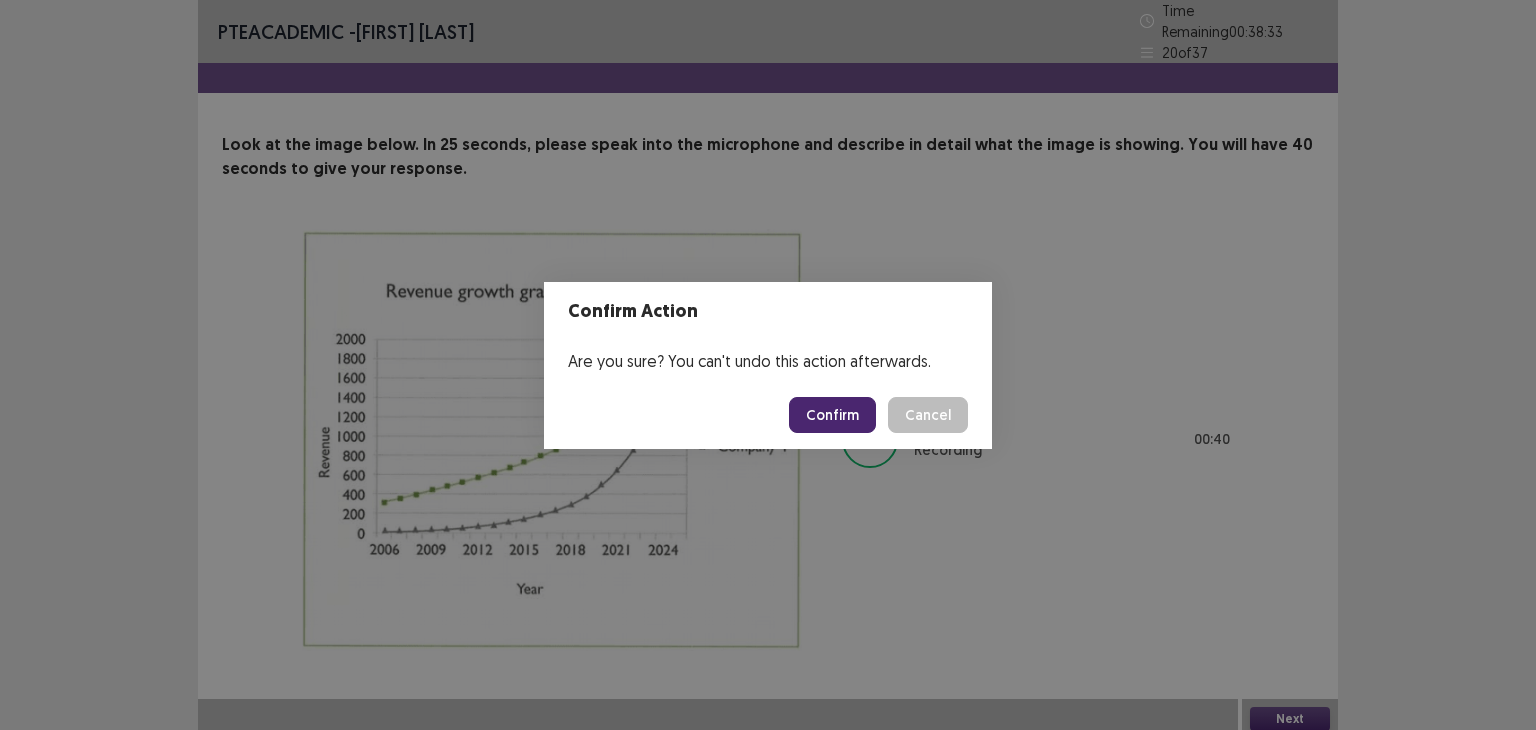 click on "Confirm" at bounding box center (832, 415) 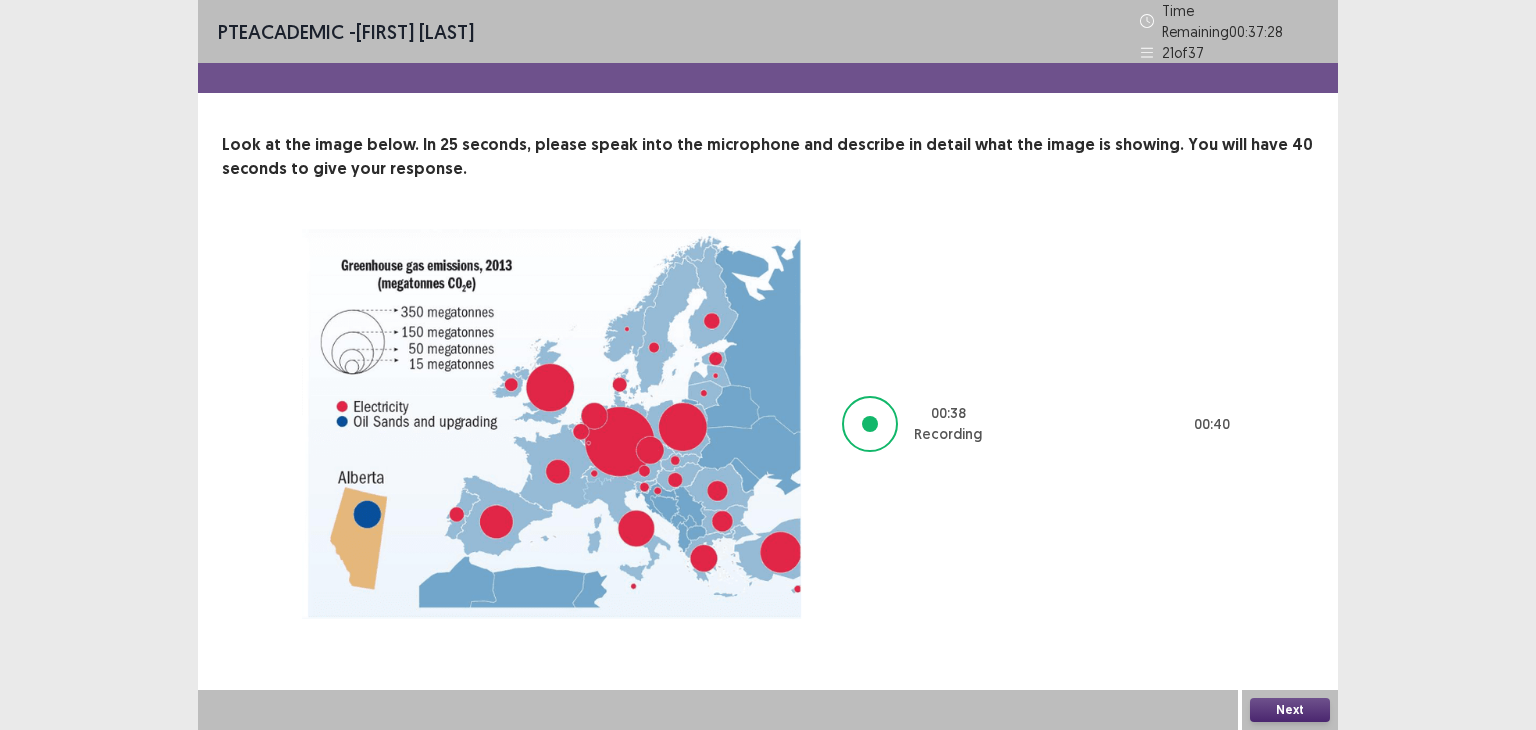 click on "Next" at bounding box center [1290, 710] 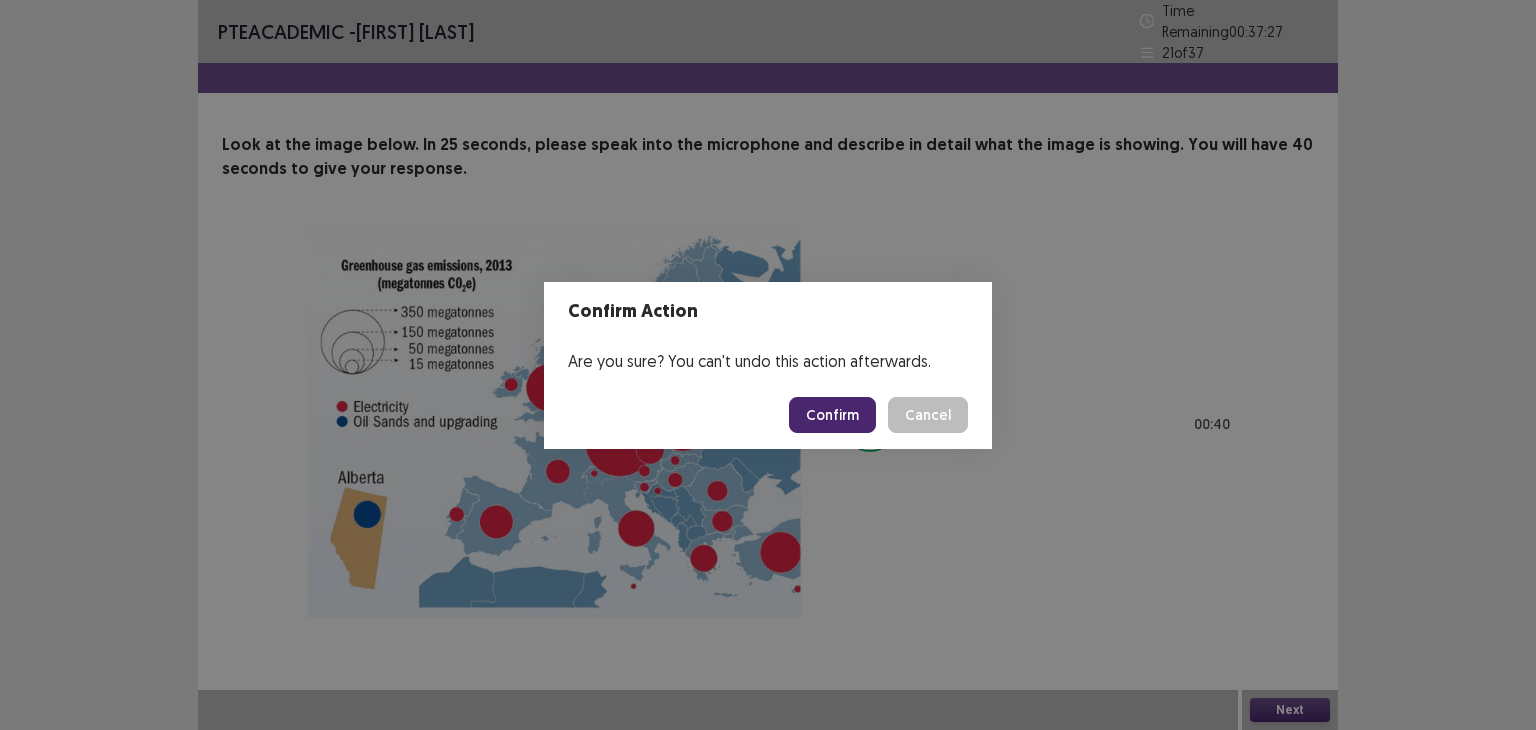 click on "Confirm" at bounding box center [832, 415] 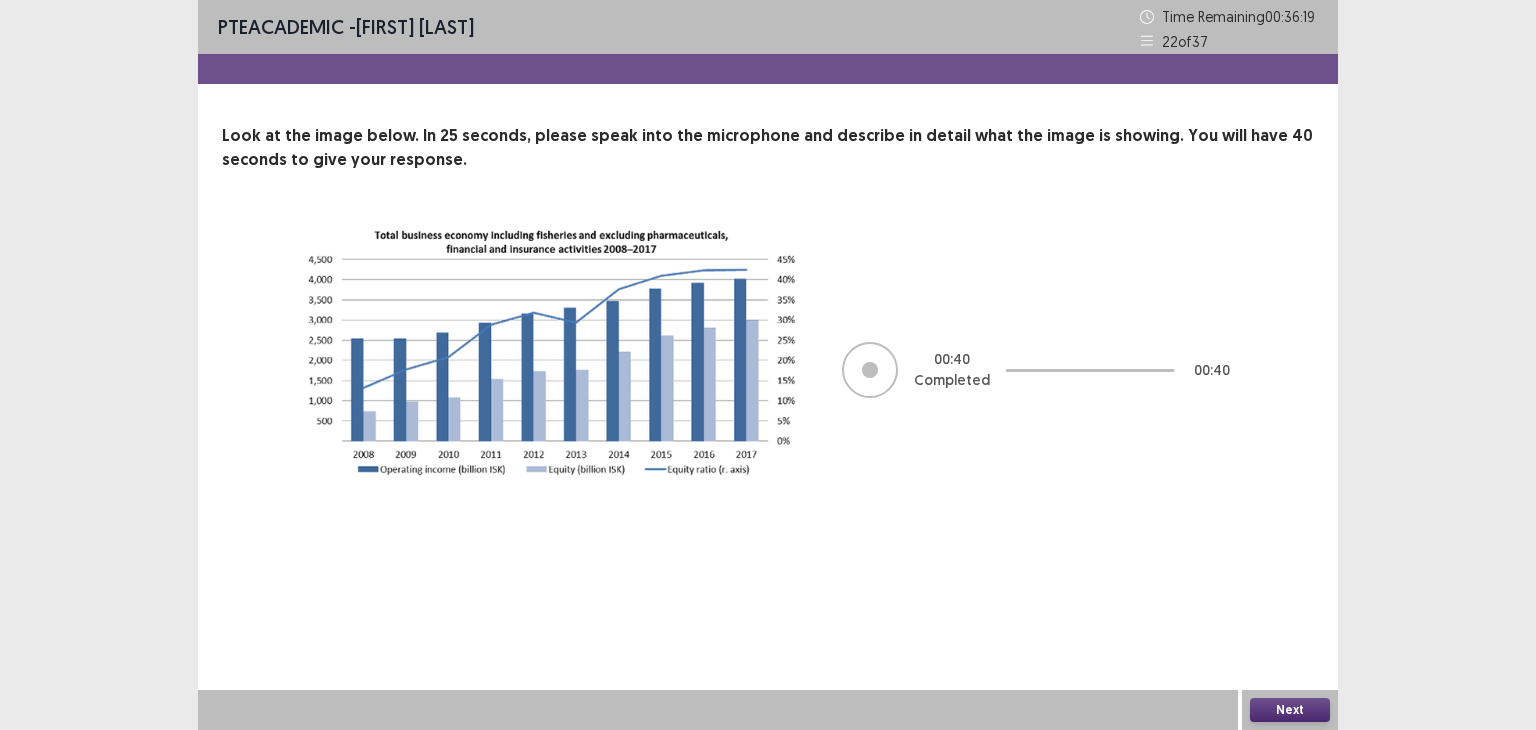 click on "Next" at bounding box center [1290, 710] 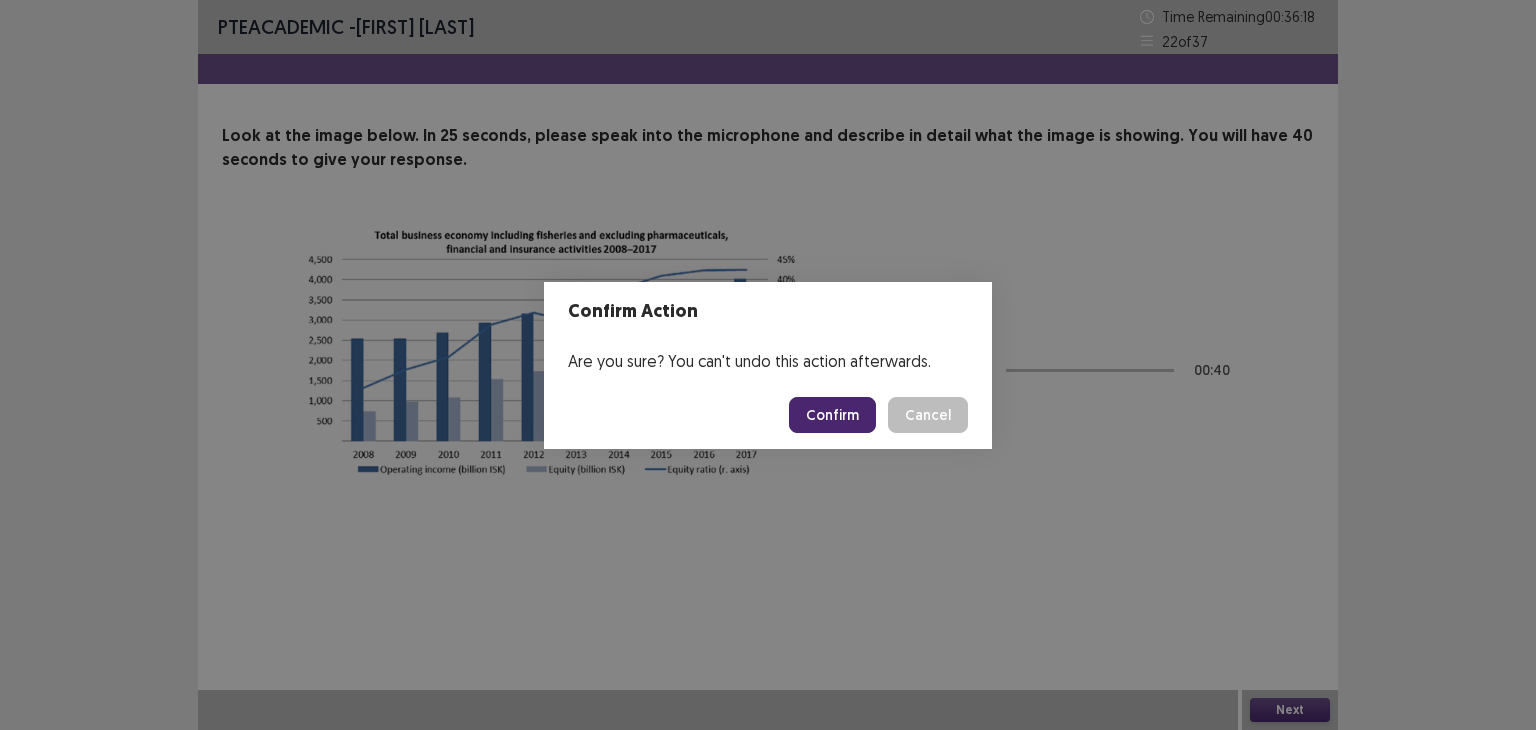 click on "Confirm" at bounding box center (832, 415) 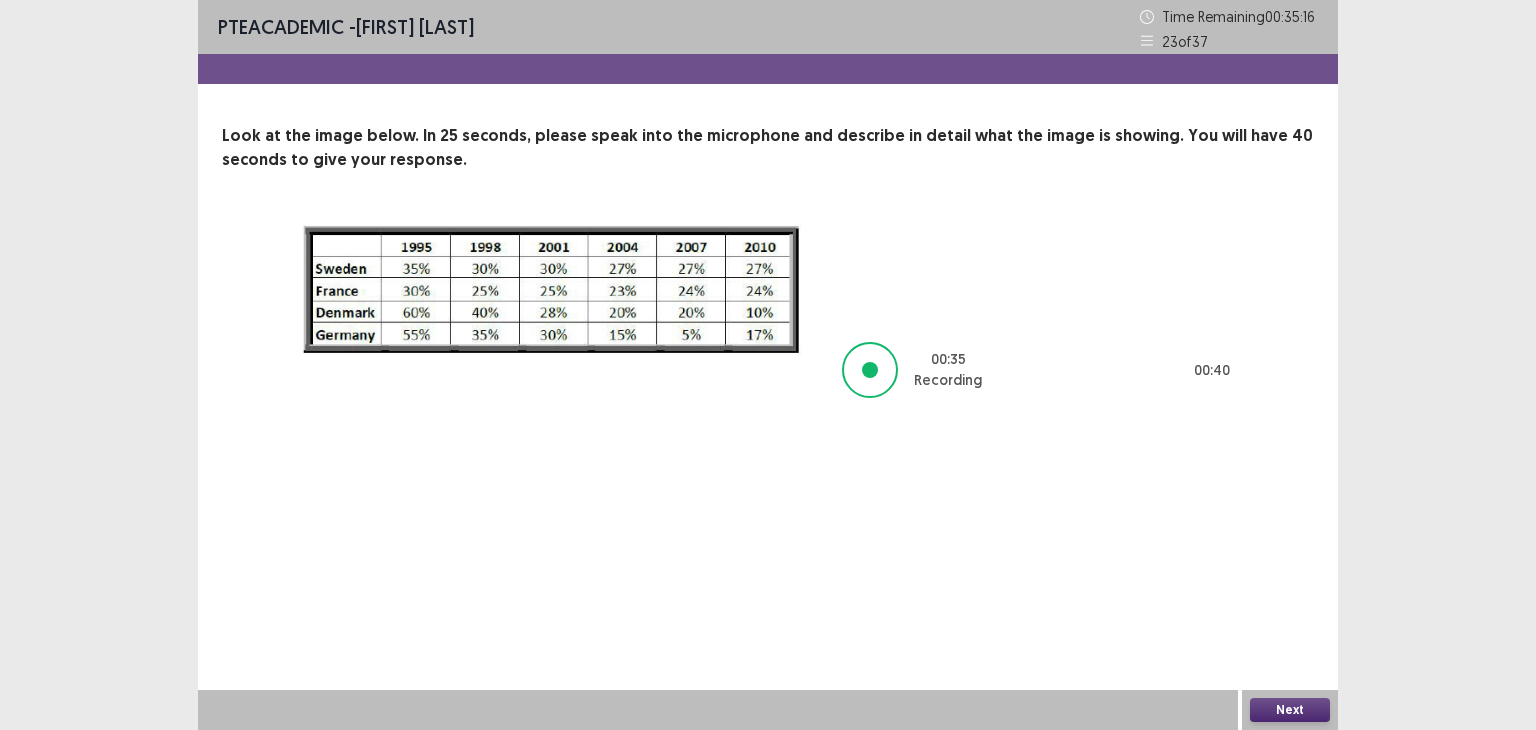 click on "Next" at bounding box center [1290, 710] 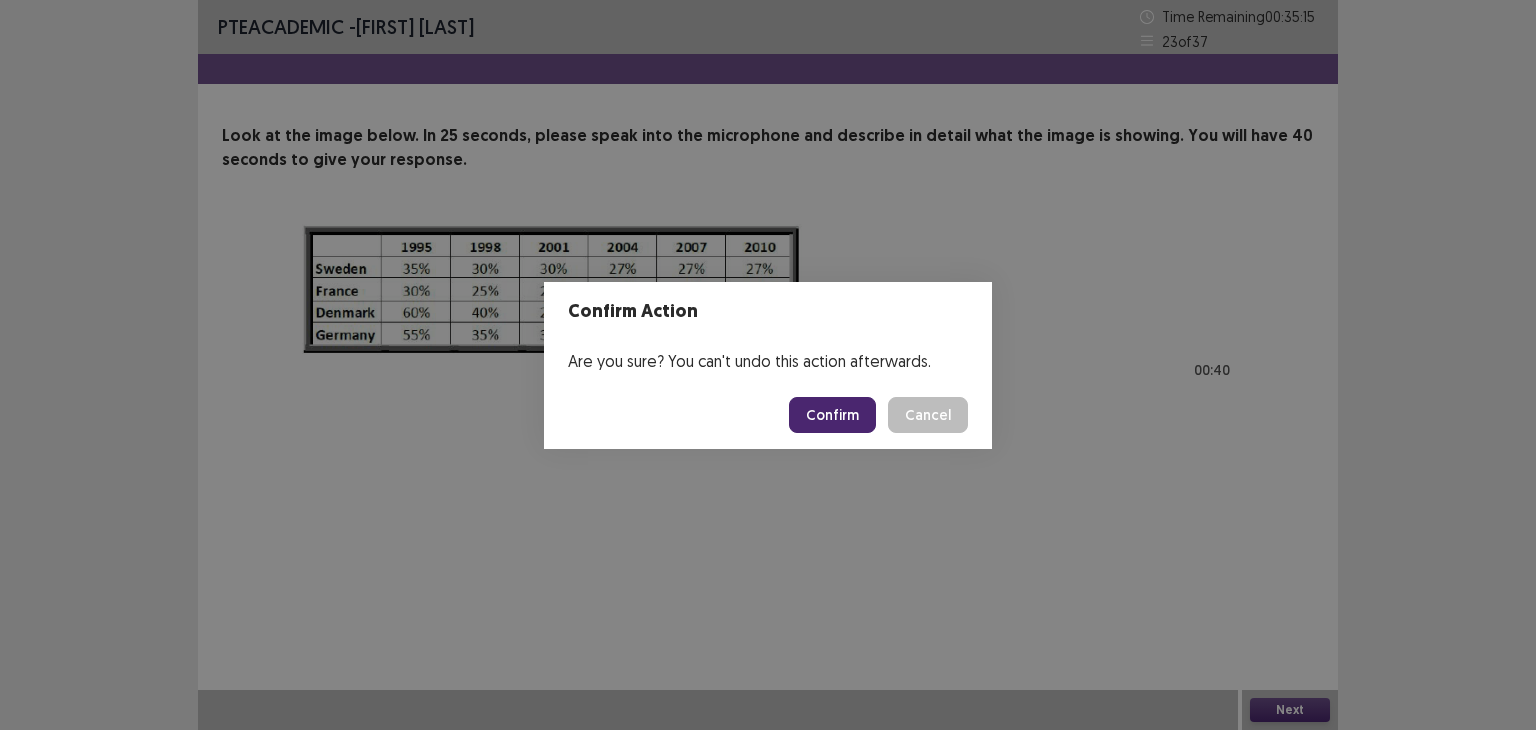 click on "Confirm" at bounding box center (832, 415) 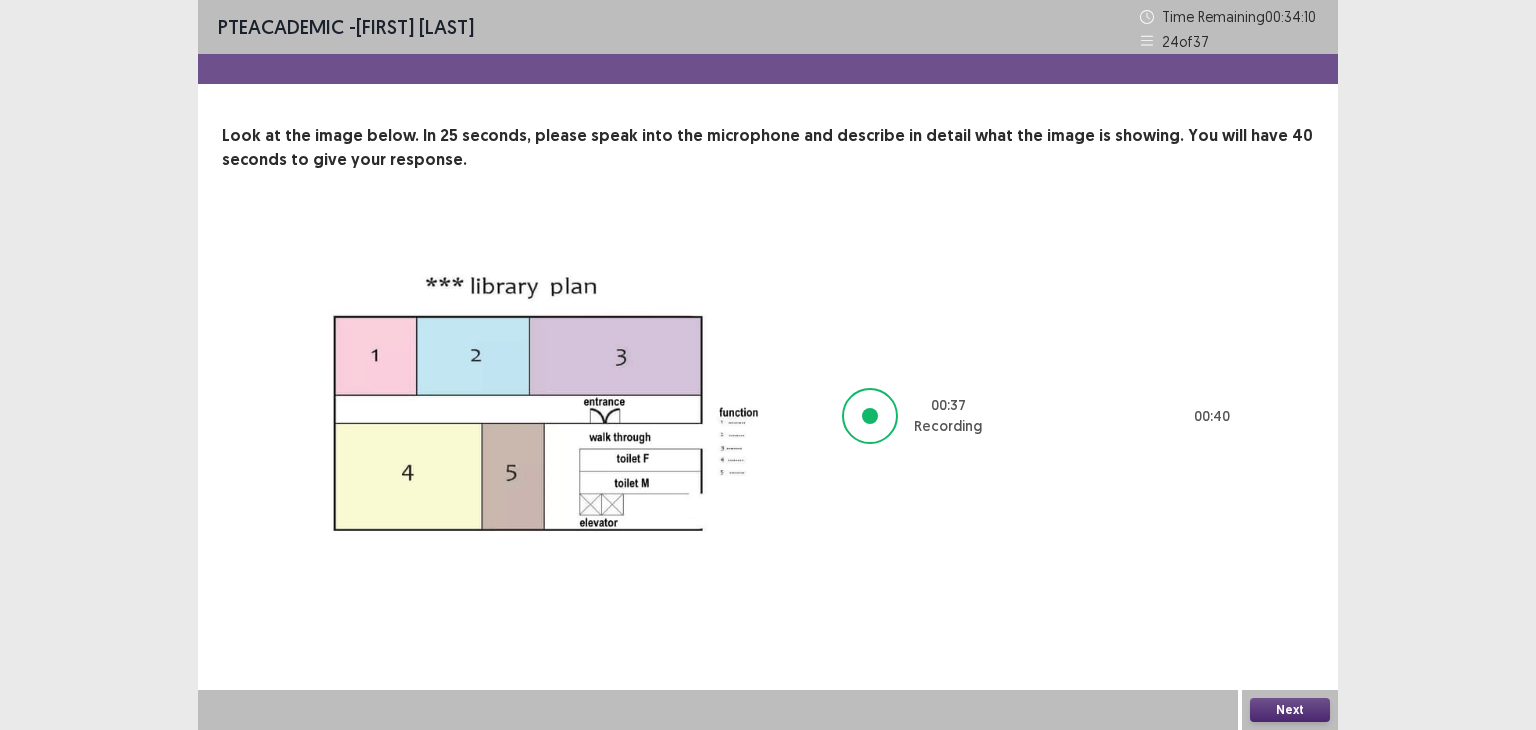 click on "Next" at bounding box center (1290, 710) 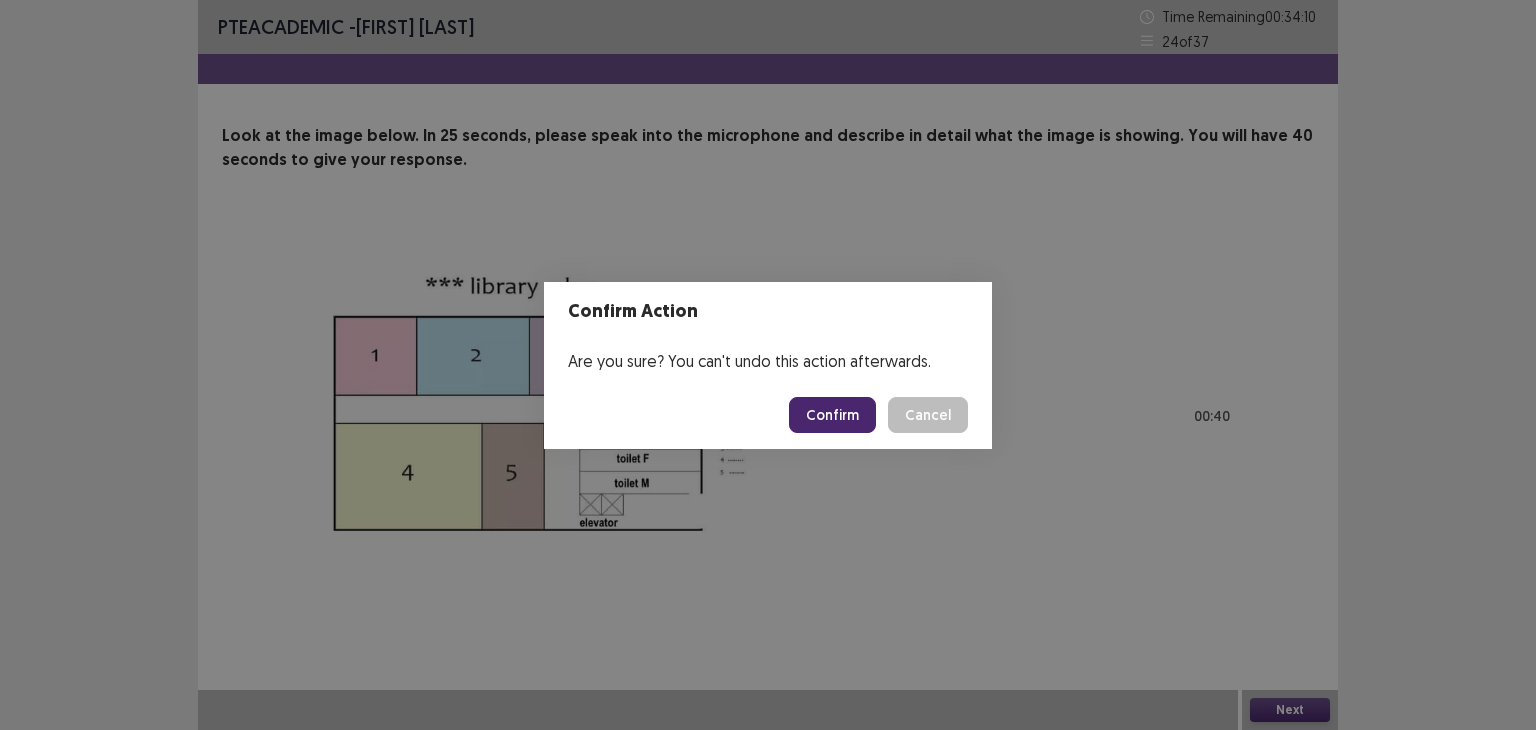 click on "Confirm" at bounding box center (832, 415) 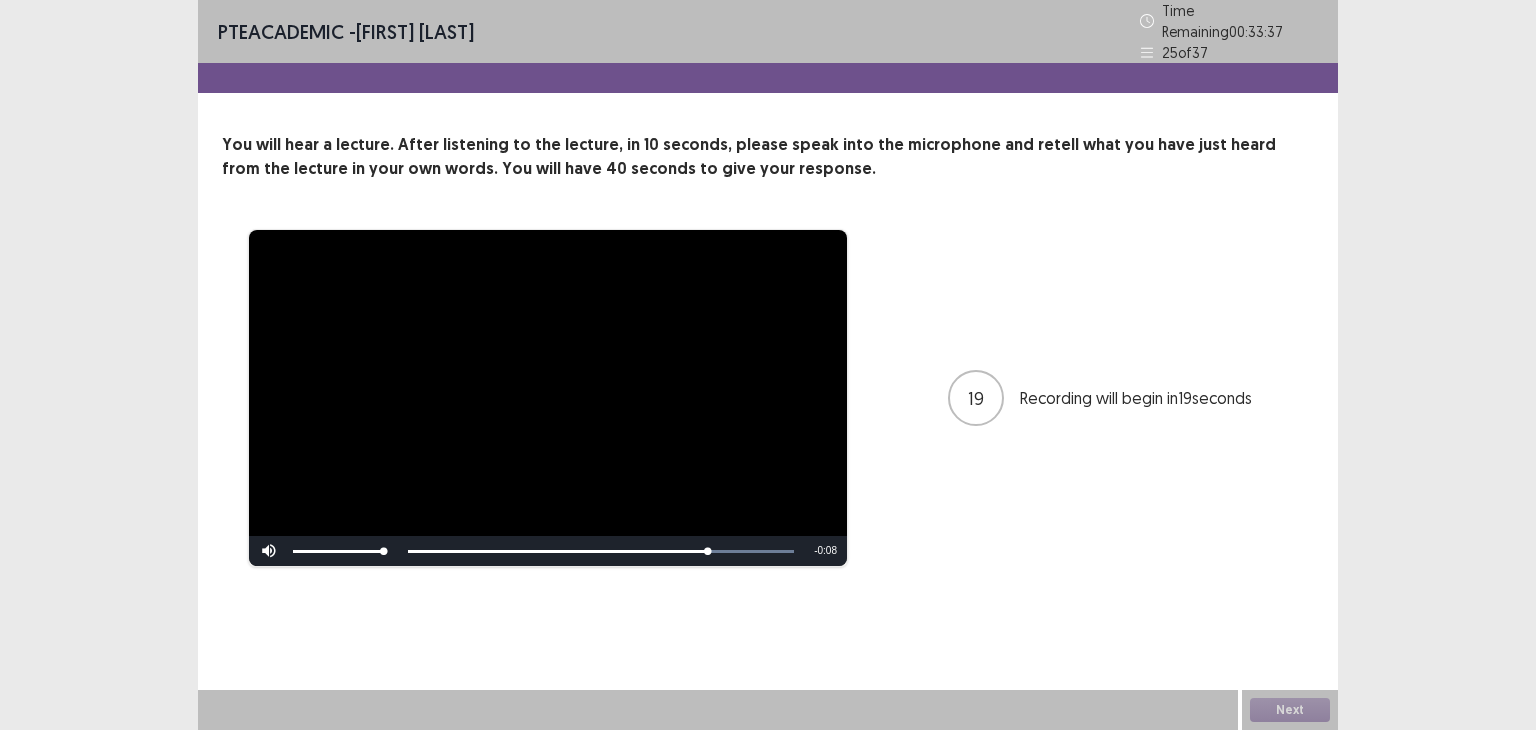 click on "**********" at bounding box center [768, 398] 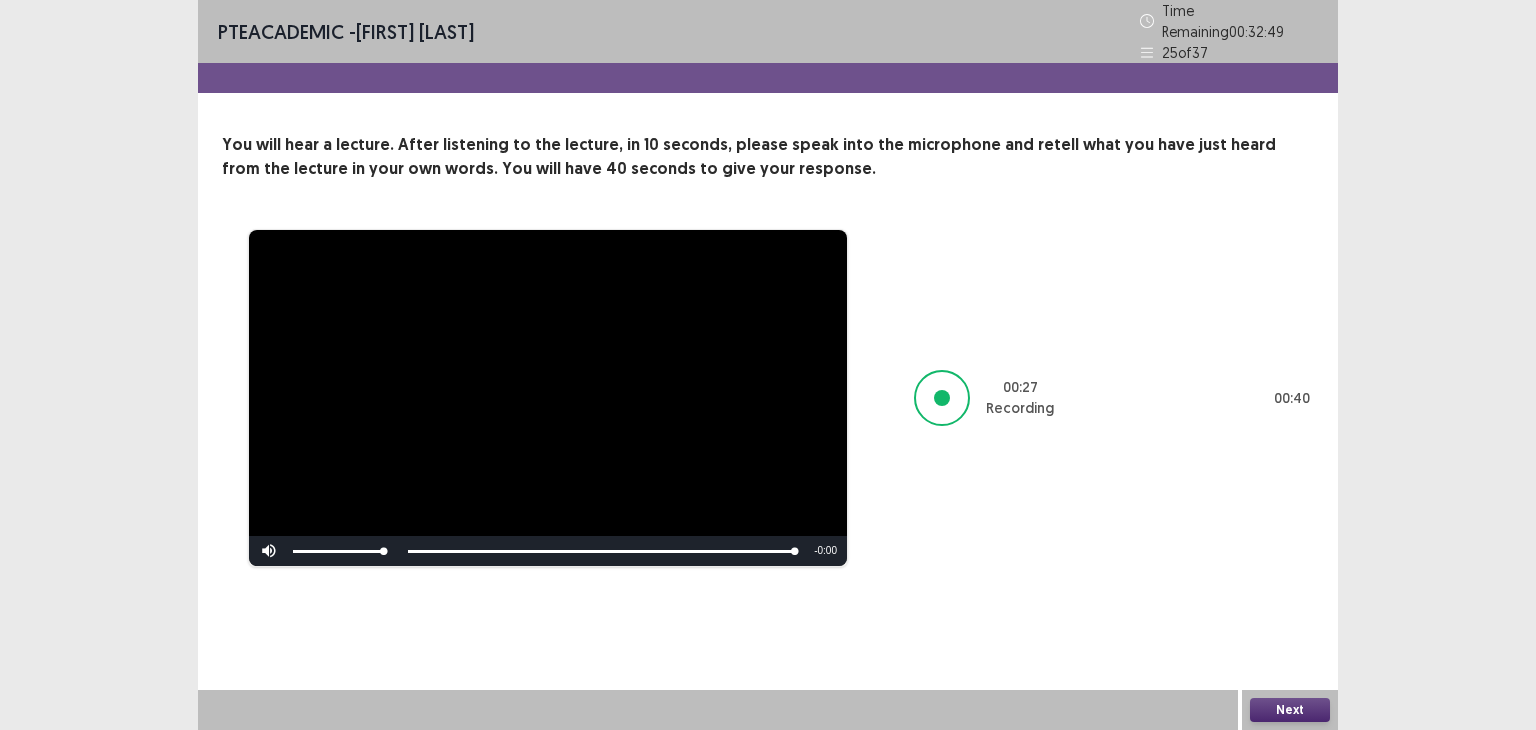 click on "Next" at bounding box center (1290, 710) 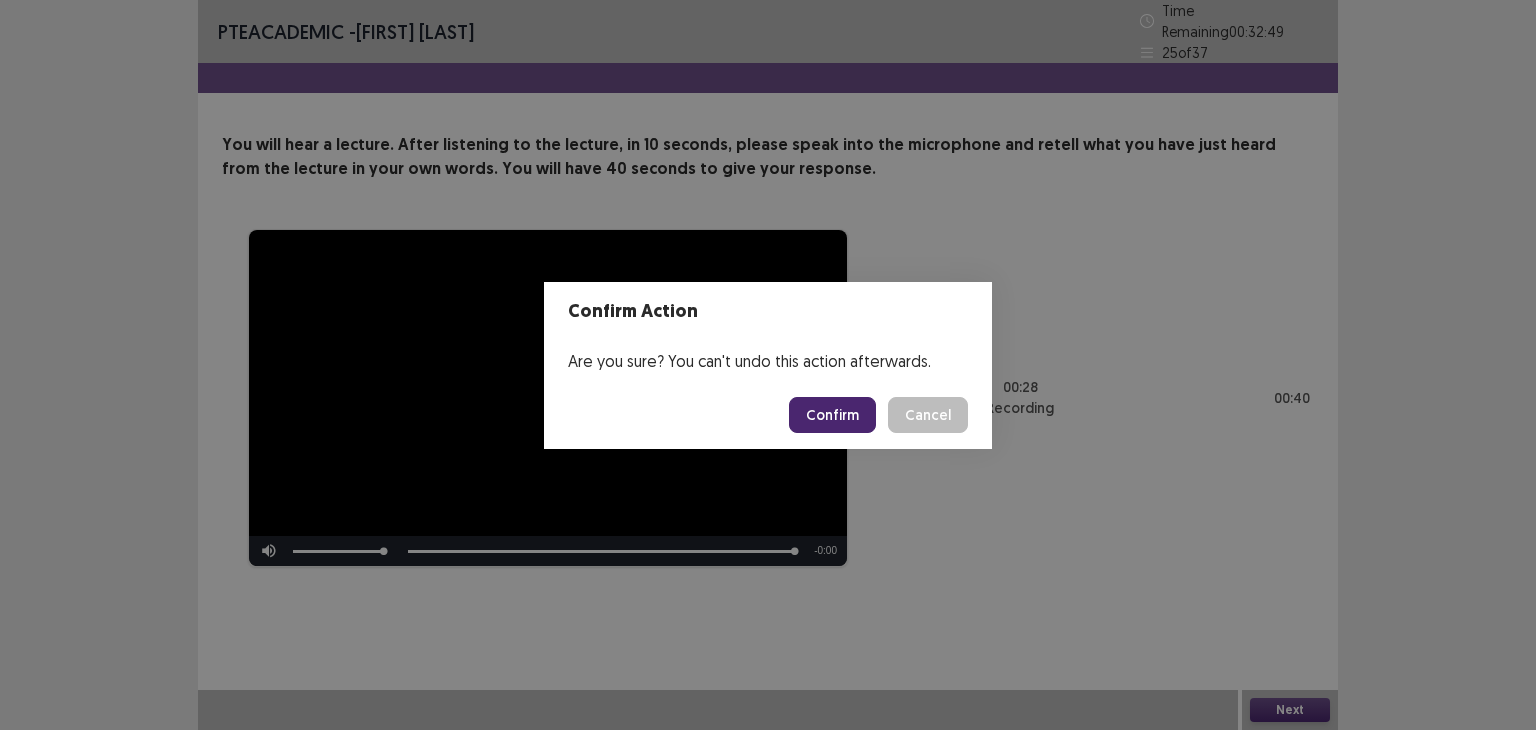 click on "Confirm" at bounding box center (832, 415) 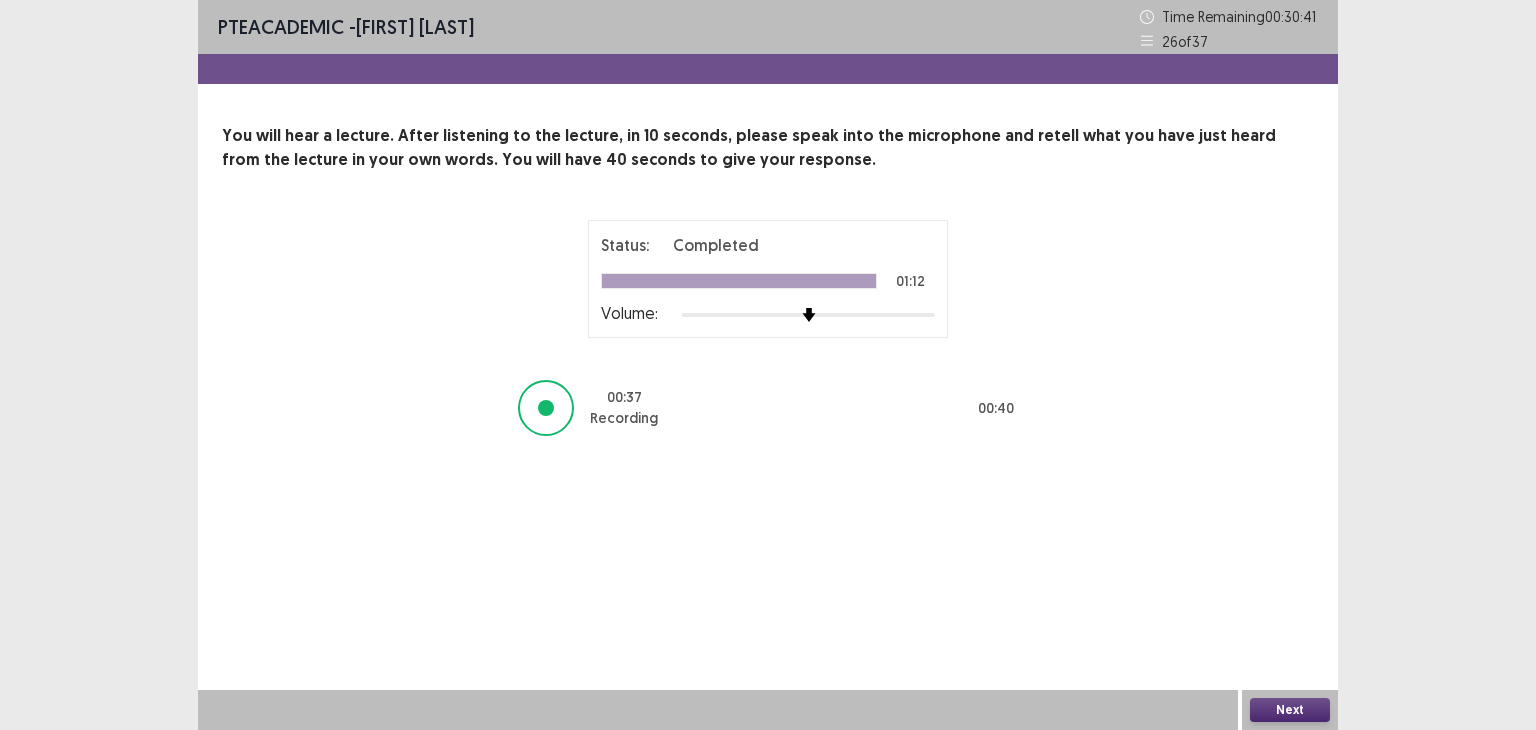 click on "Next" at bounding box center [1290, 710] 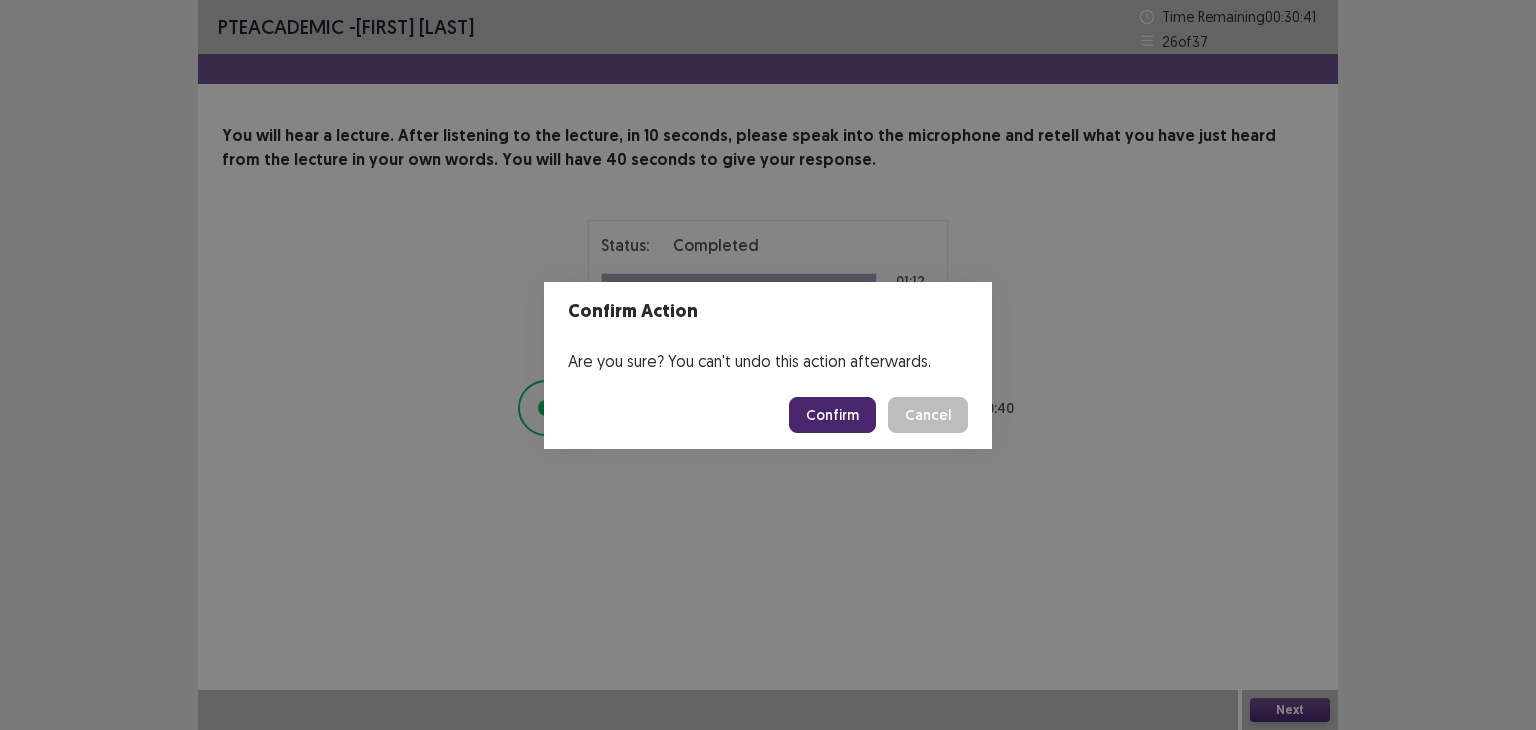 click on "Confirm" at bounding box center [832, 415] 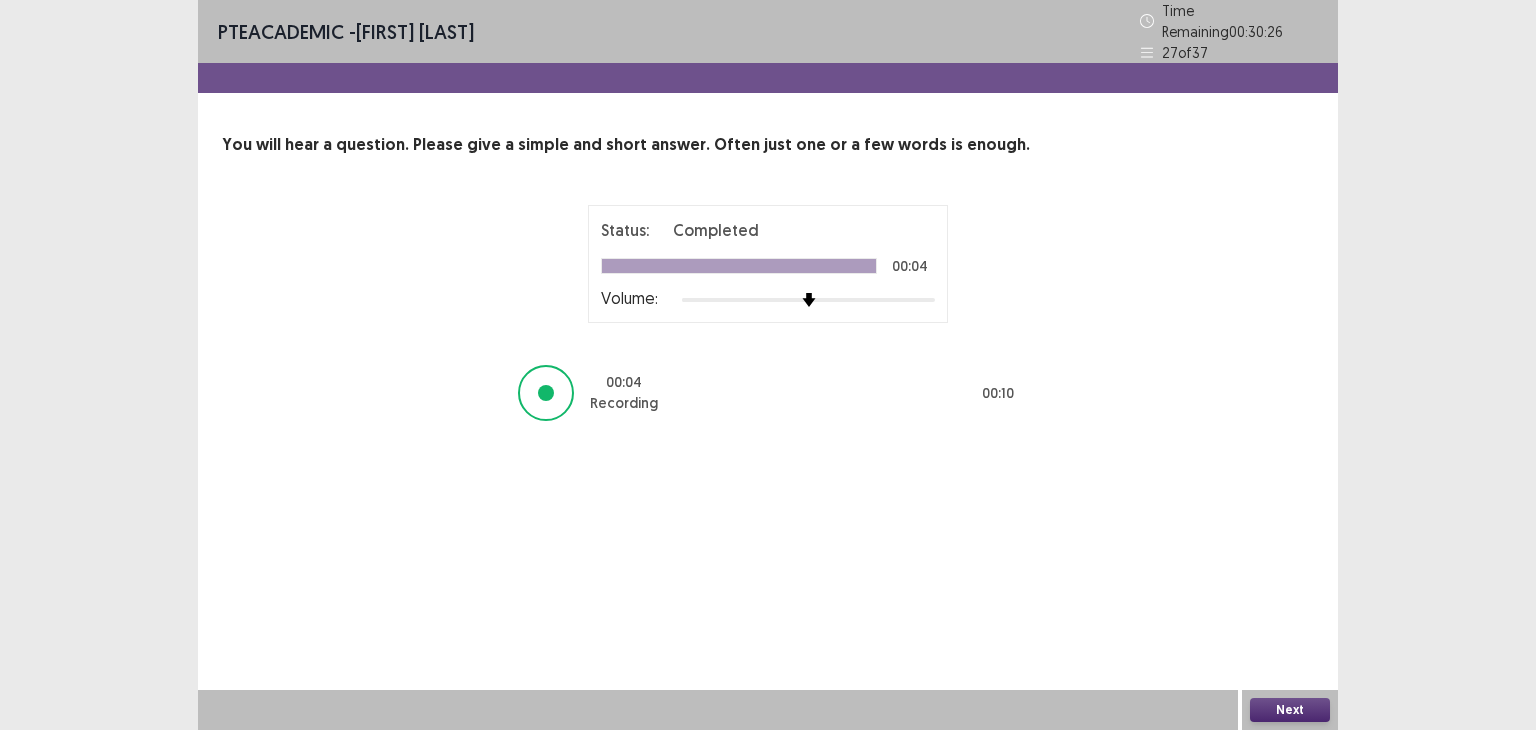 click on "Next" at bounding box center (1290, 710) 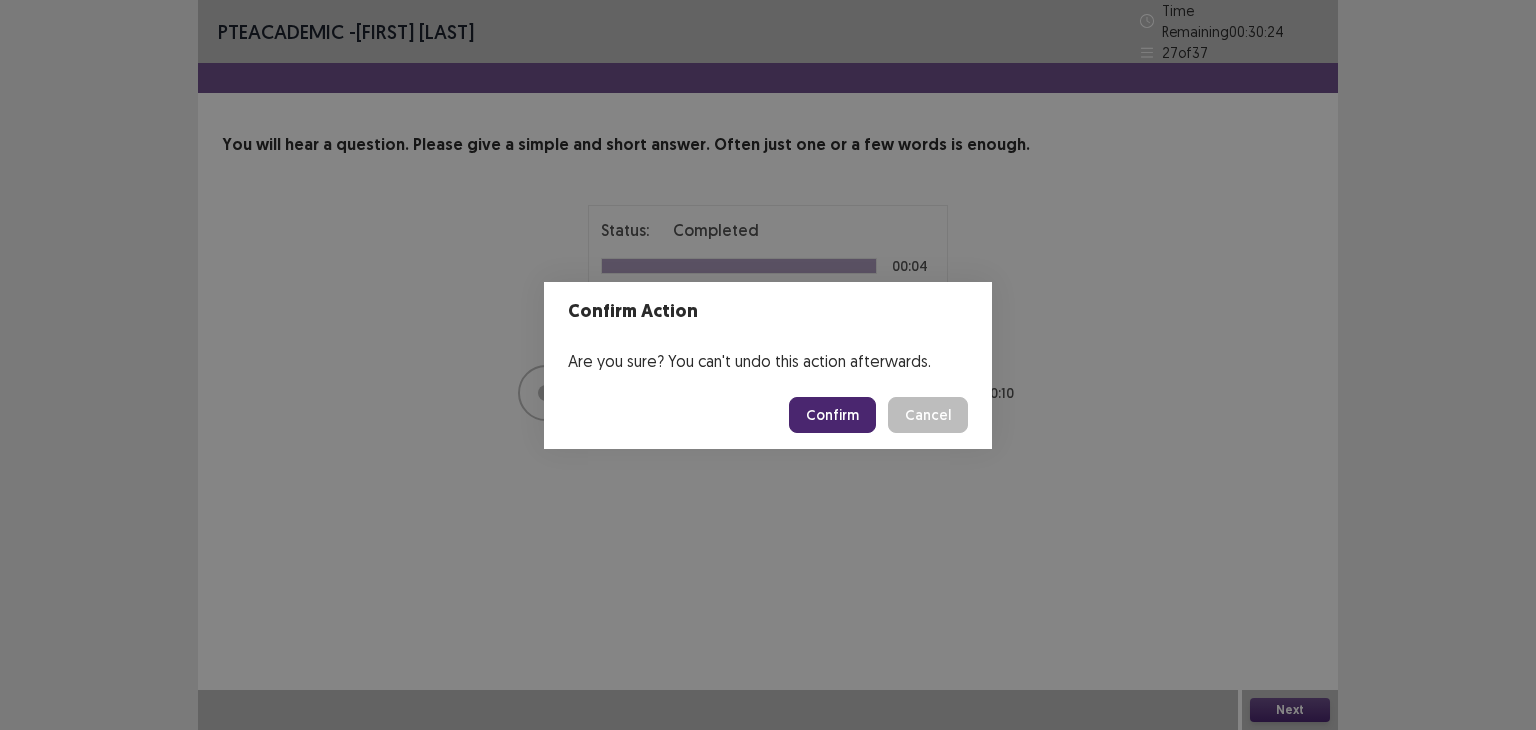 click on "Confirm" at bounding box center (832, 415) 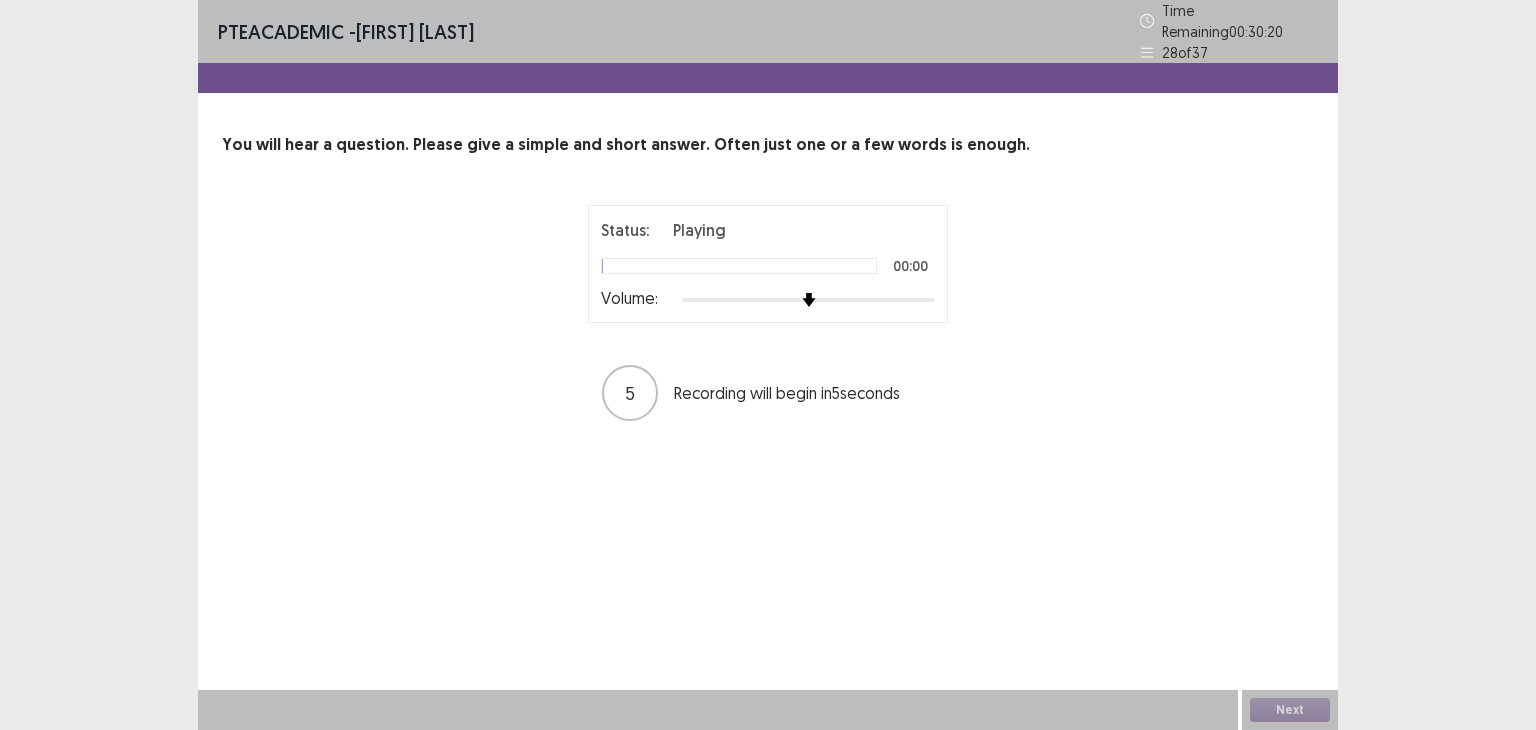 click on "Next" at bounding box center [1290, 710] 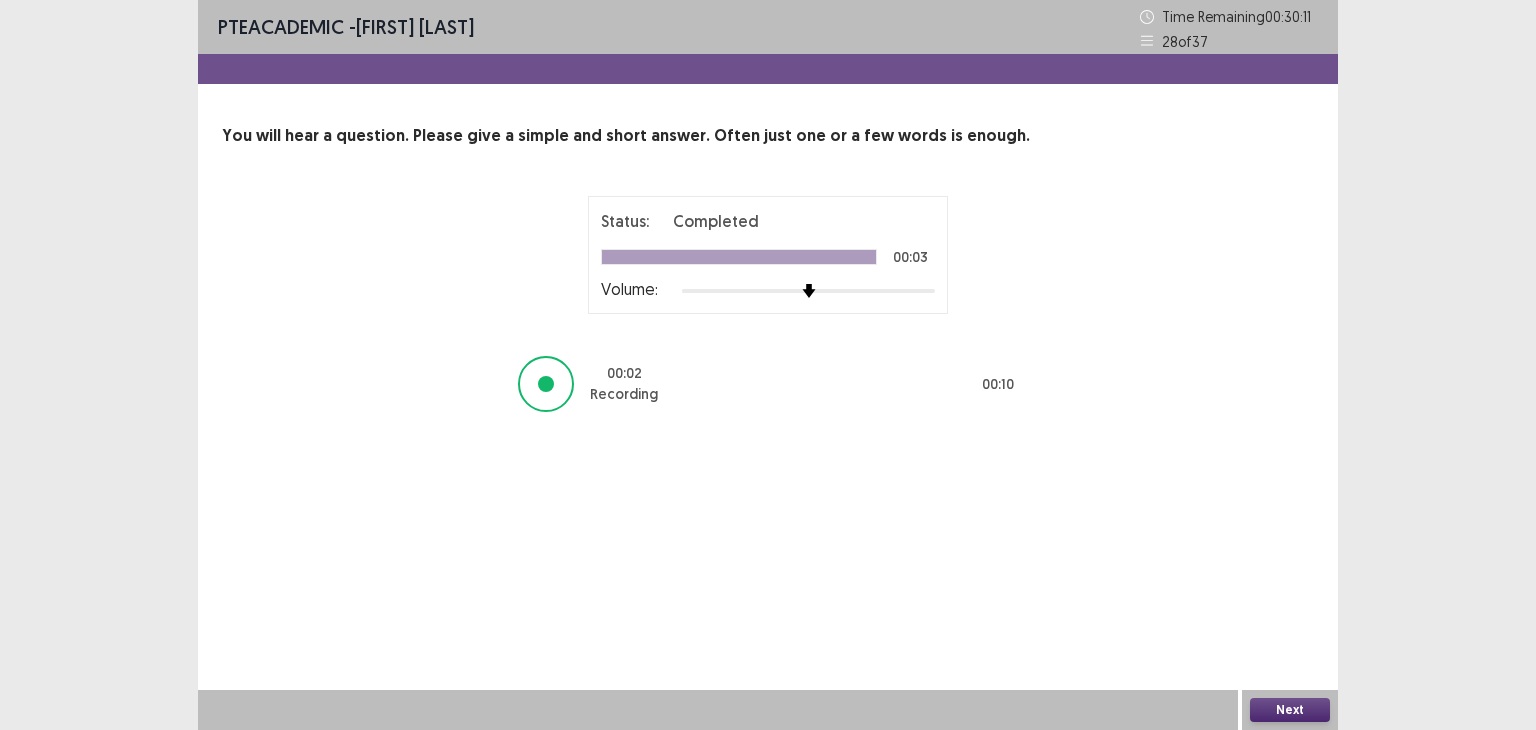 click on "Next" at bounding box center (1290, 710) 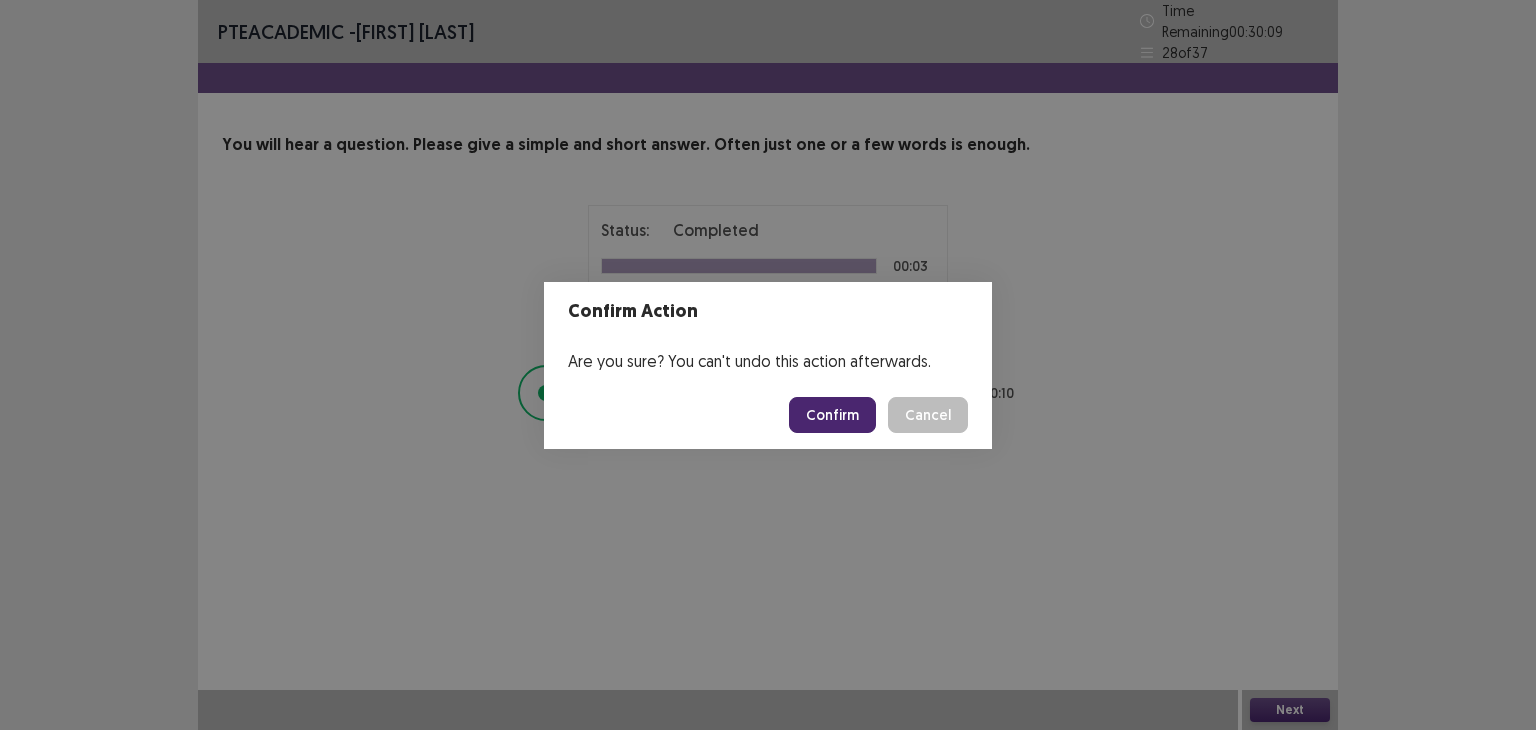 click on "Confirm" at bounding box center (832, 415) 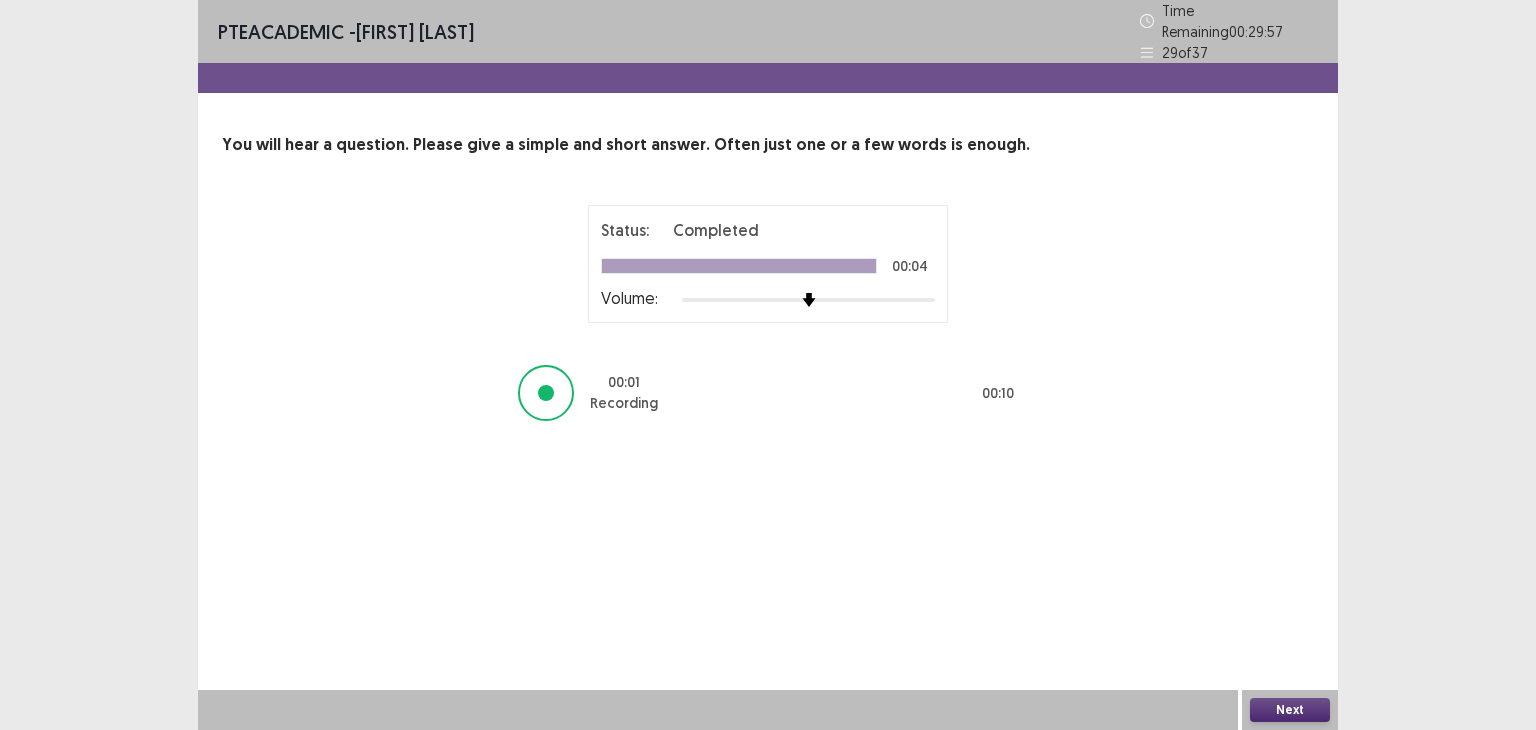 click on "Next" at bounding box center [1290, 710] 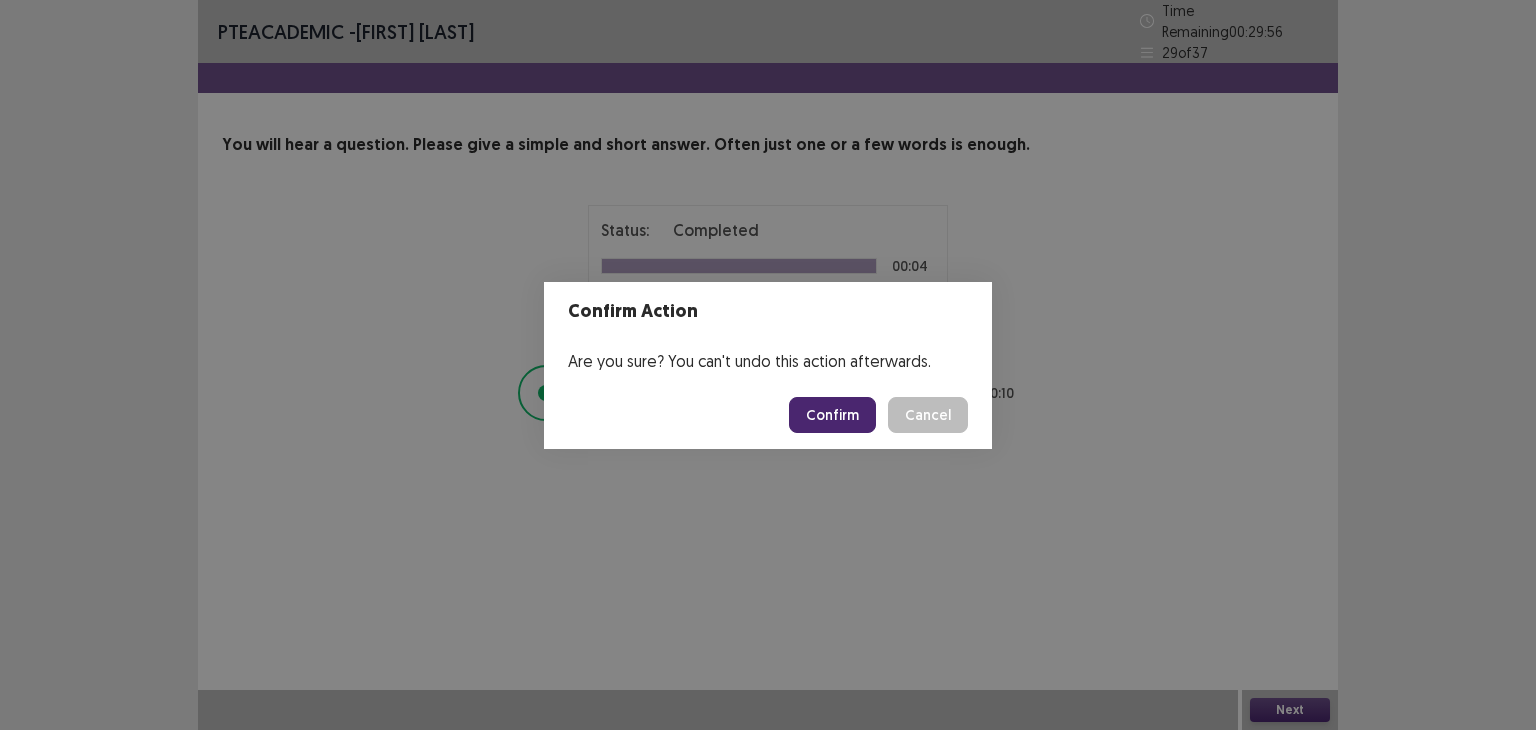 click on "Confirm" at bounding box center (832, 415) 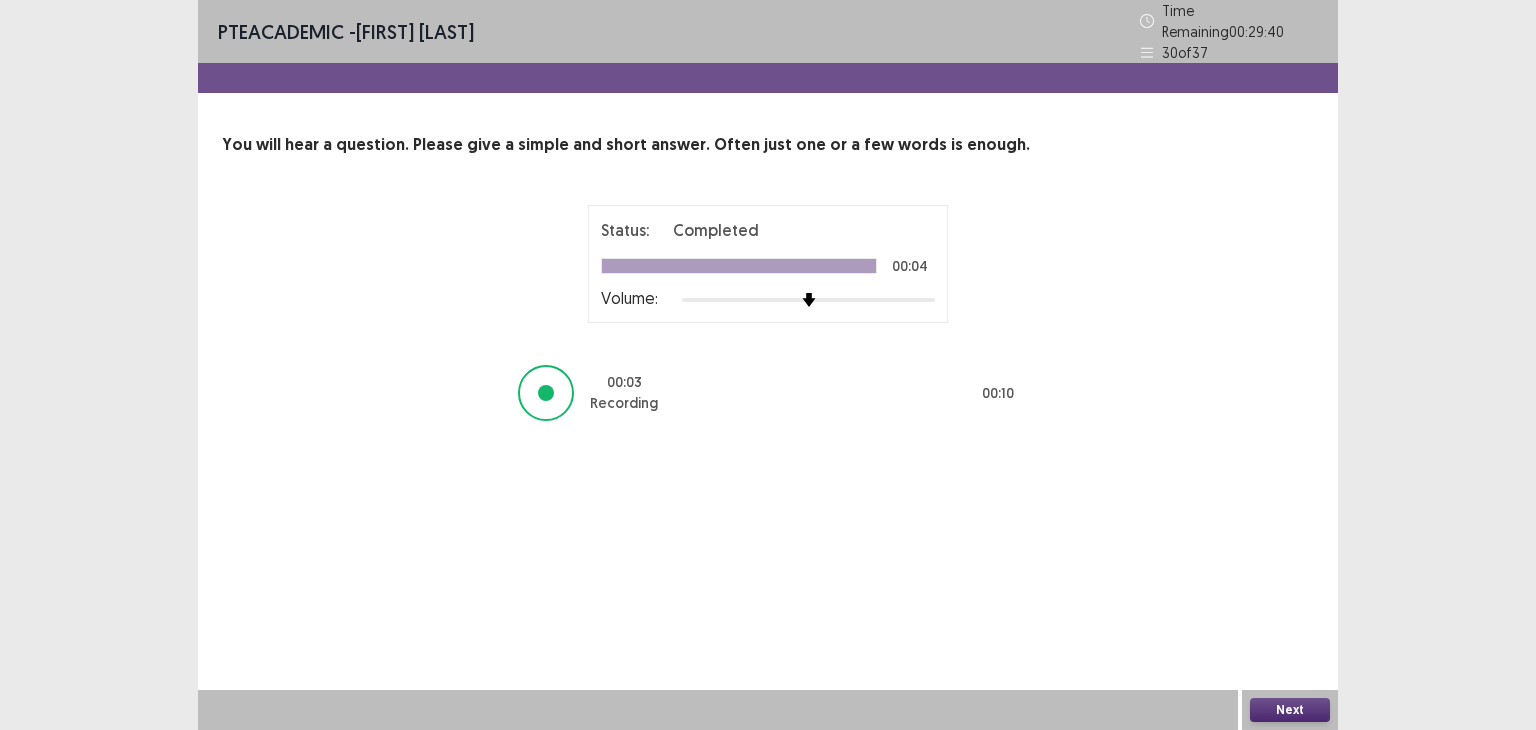 click on "Next" at bounding box center [1290, 710] 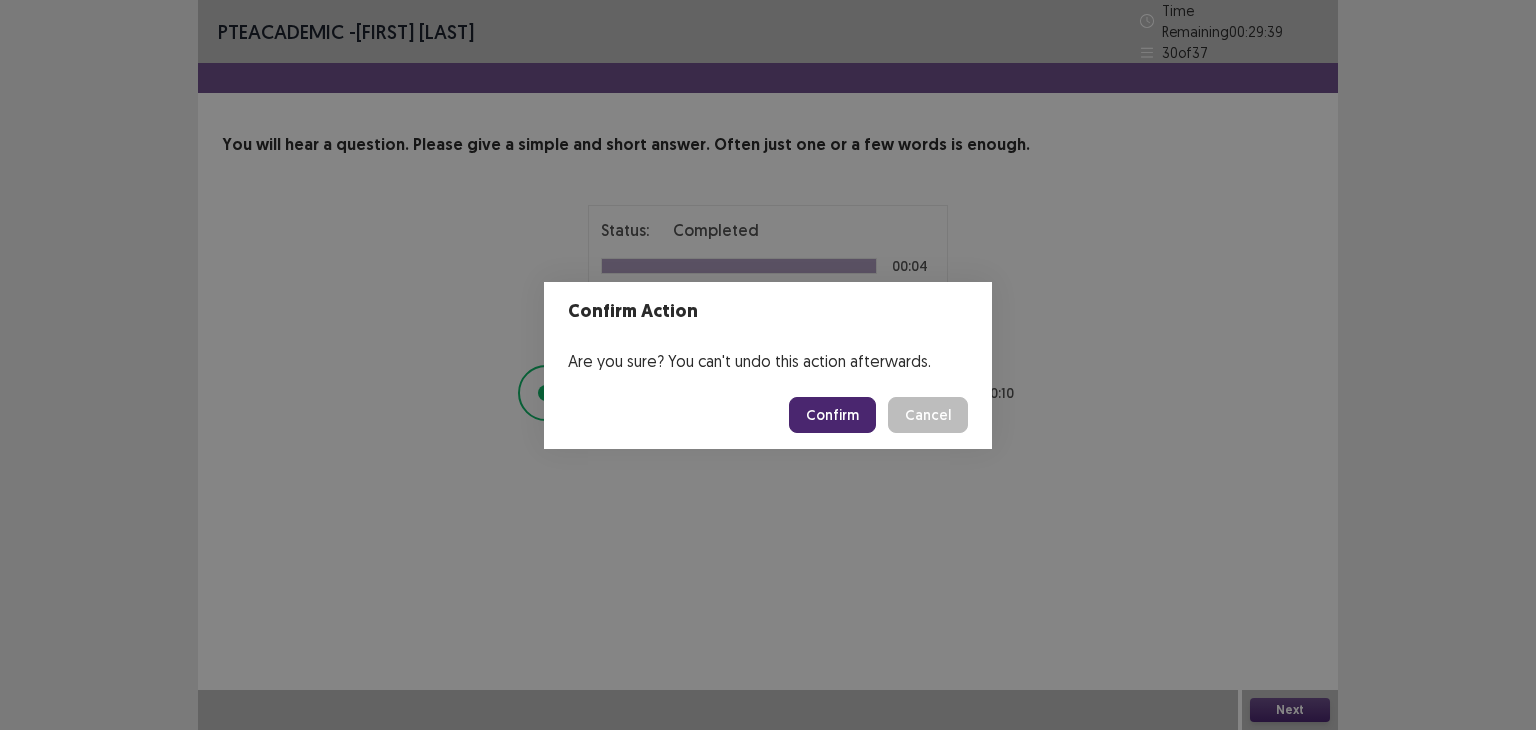 click on "Confirm" at bounding box center (832, 415) 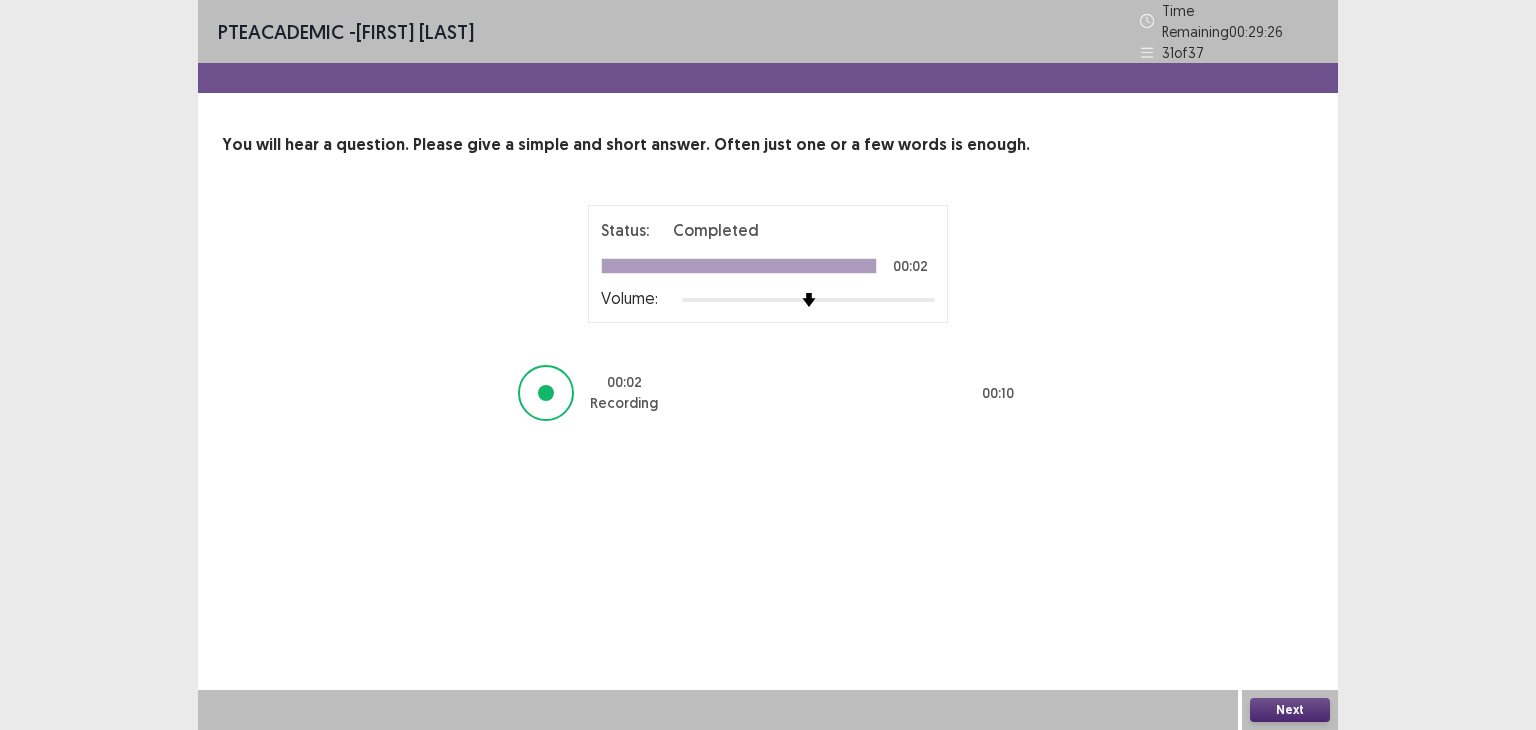 click on "Next" at bounding box center (1290, 710) 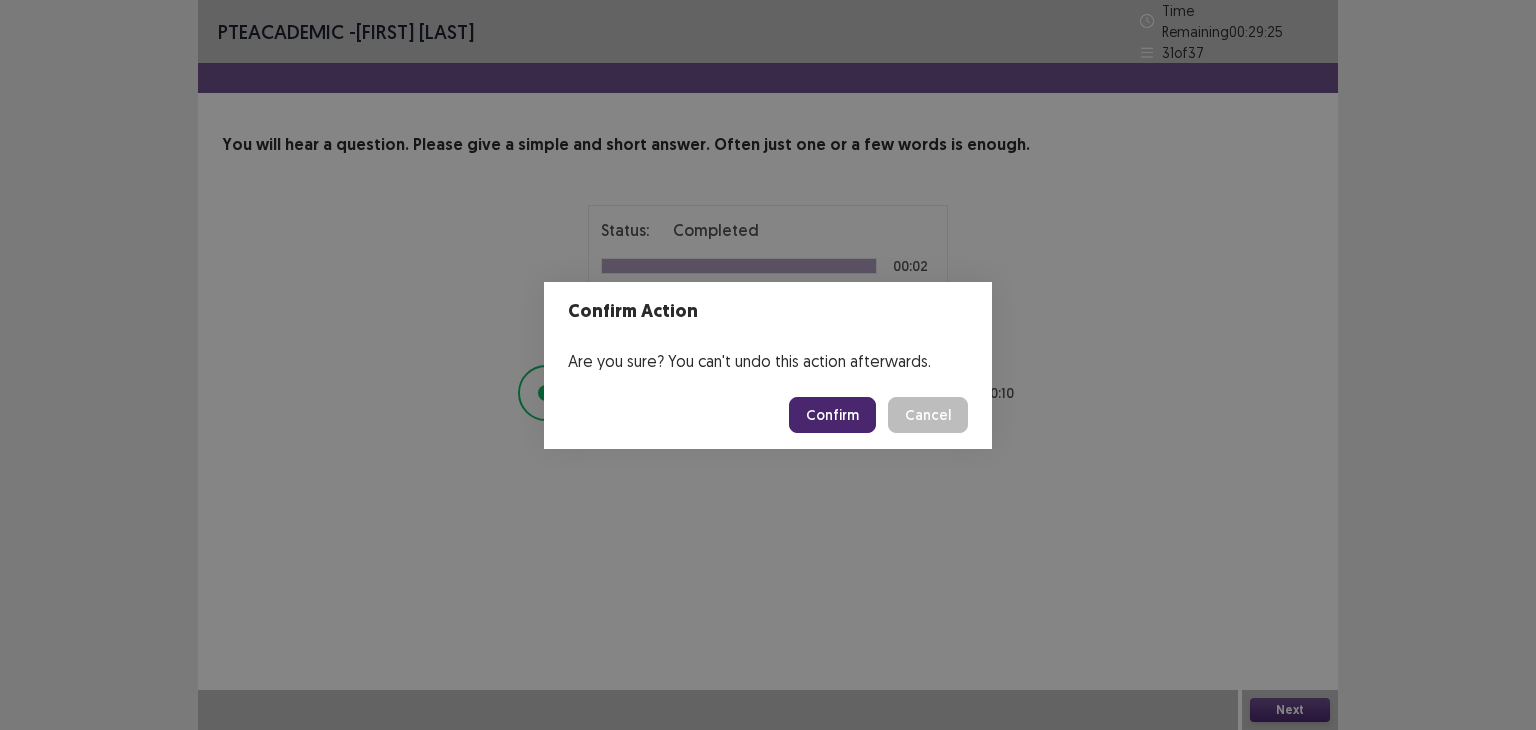 click on "Confirm" at bounding box center [832, 415] 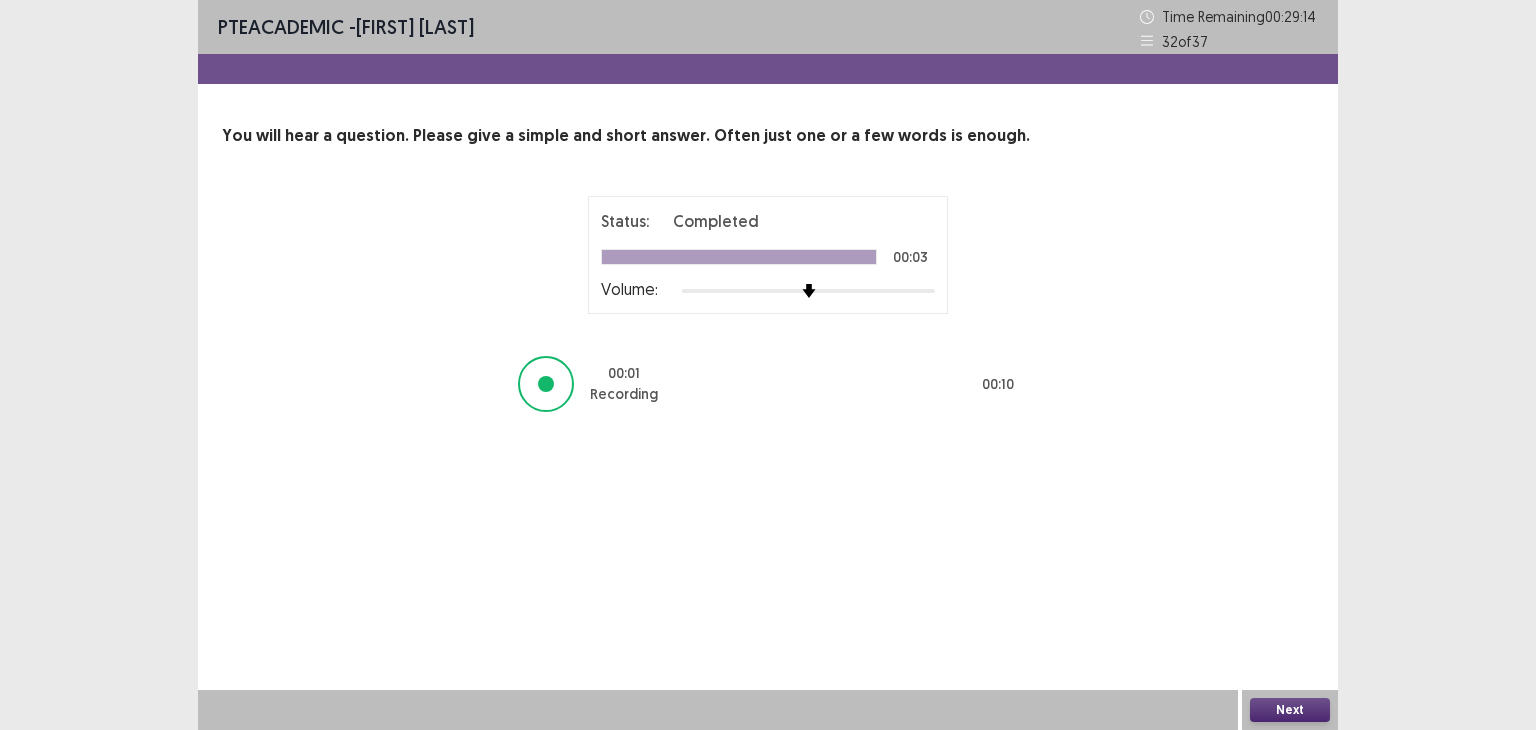 click on "Next" at bounding box center [1290, 710] 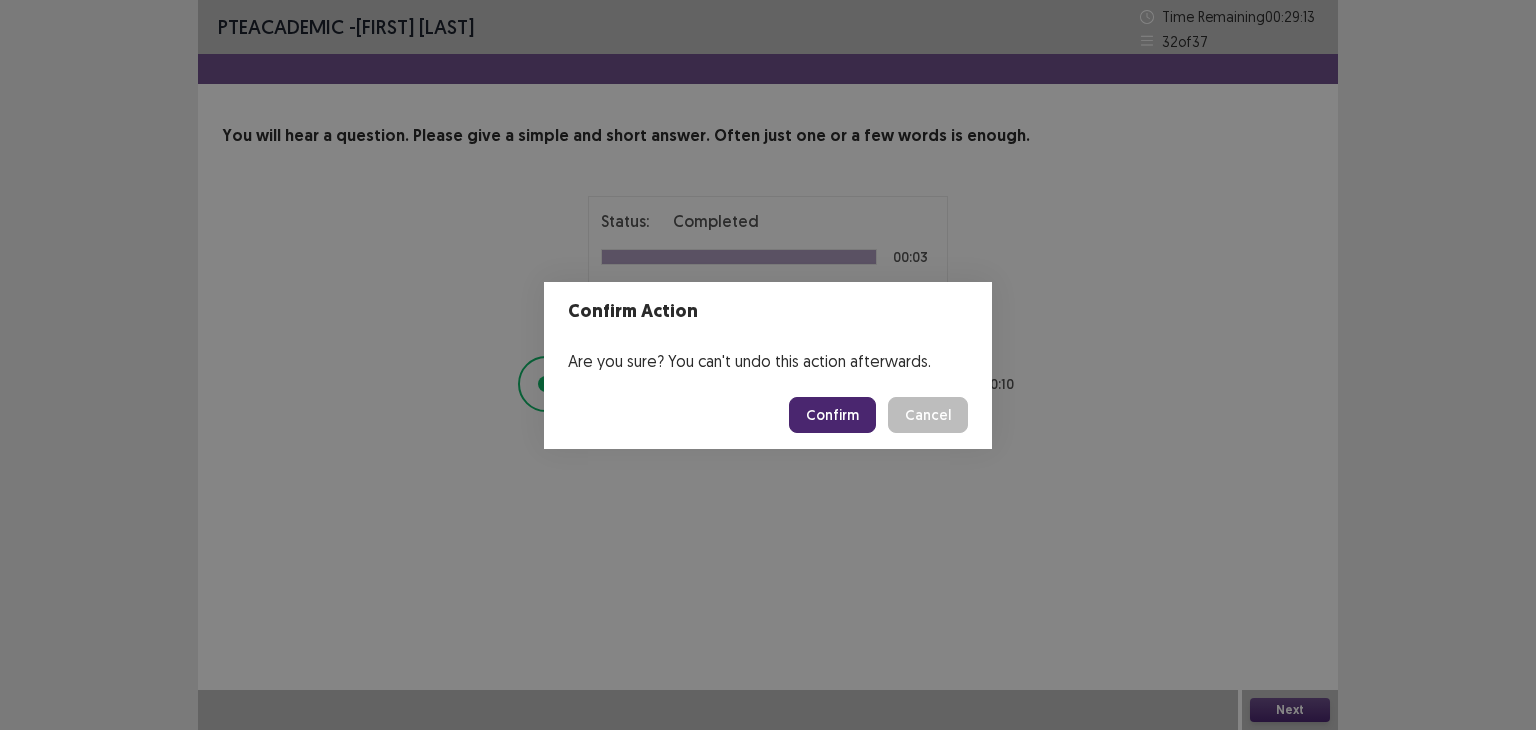 click on "Confirm" at bounding box center [832, 415] 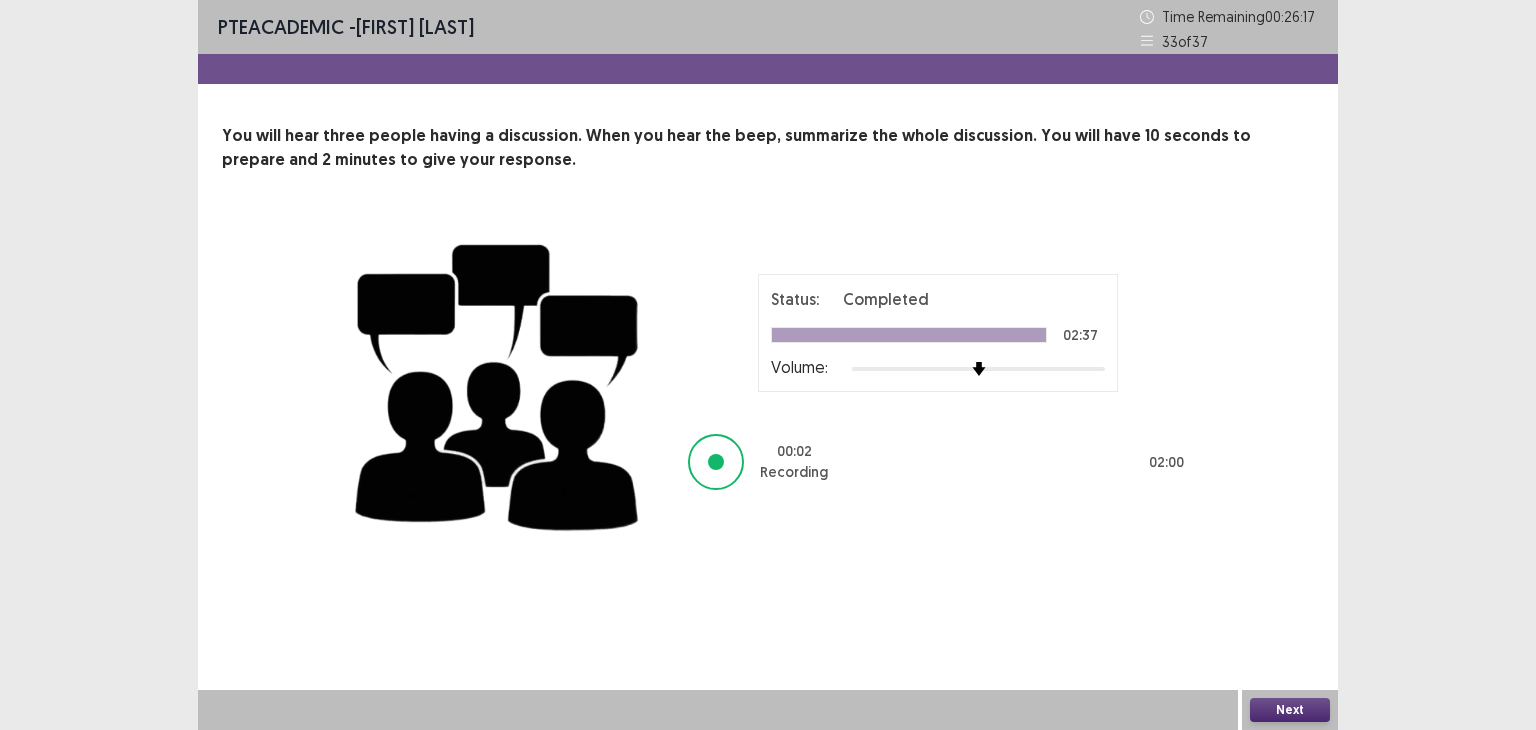 click on "Next" at bounding box center [1290, 710] 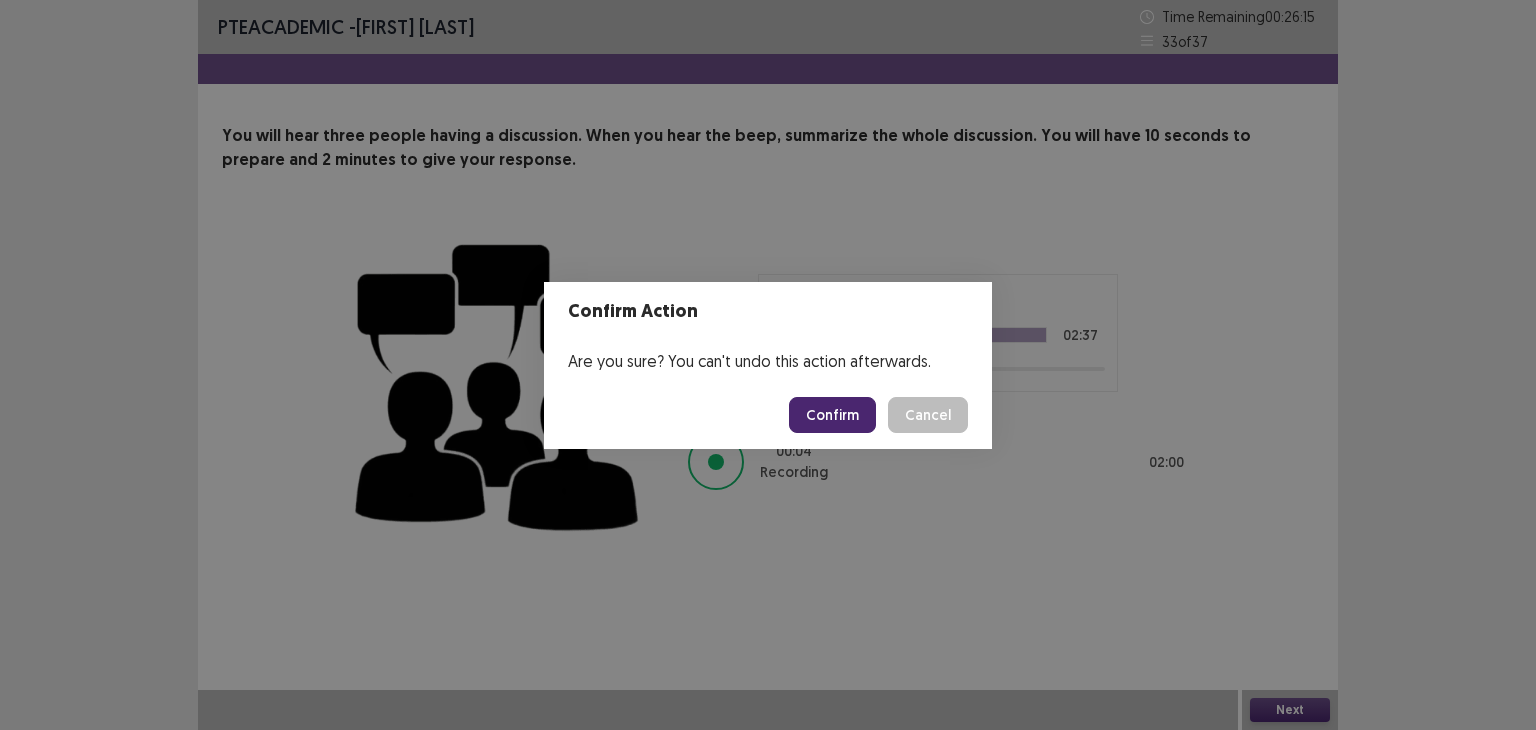click on "Cancel" at bounding box center (928, 415) 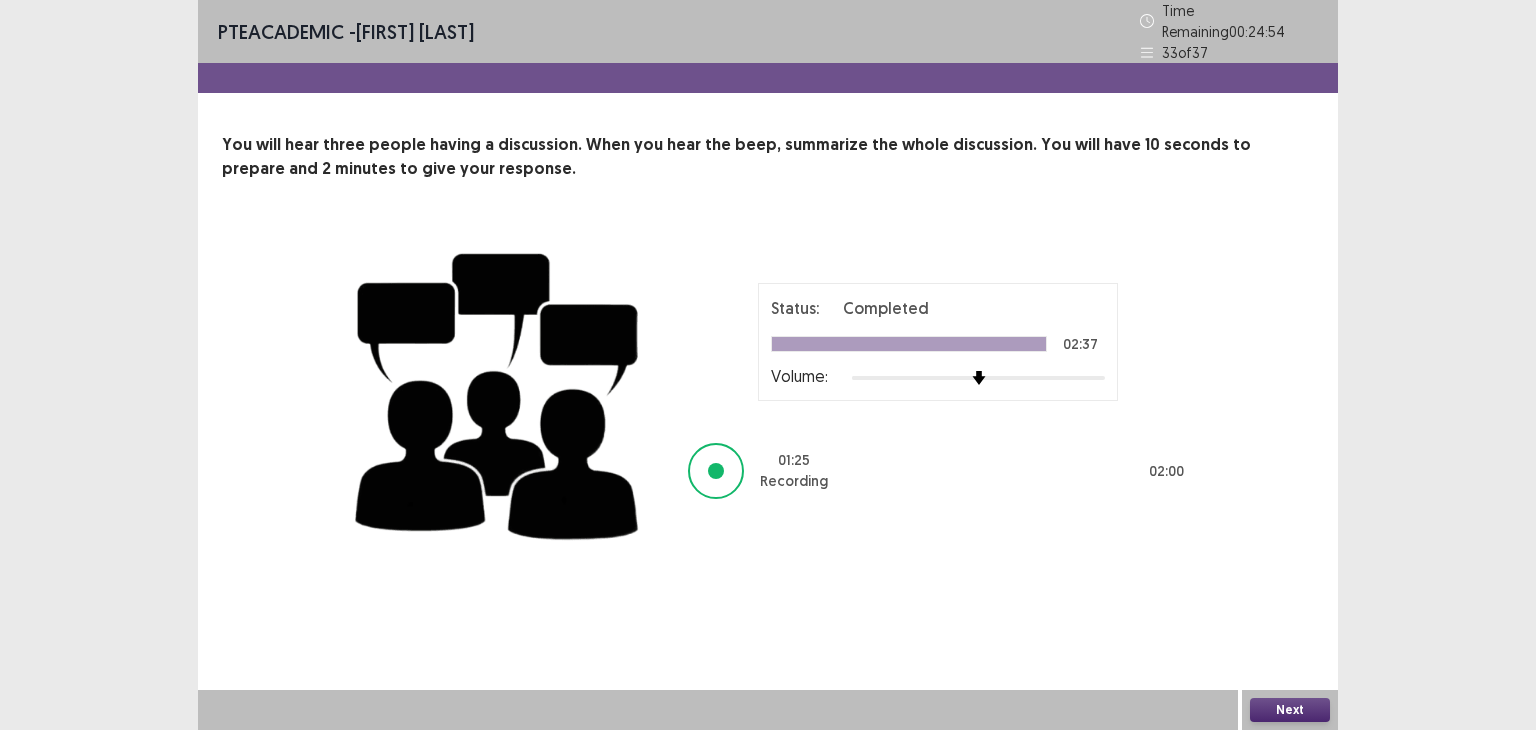 click on "Next" at bounding box center [1290, 710] 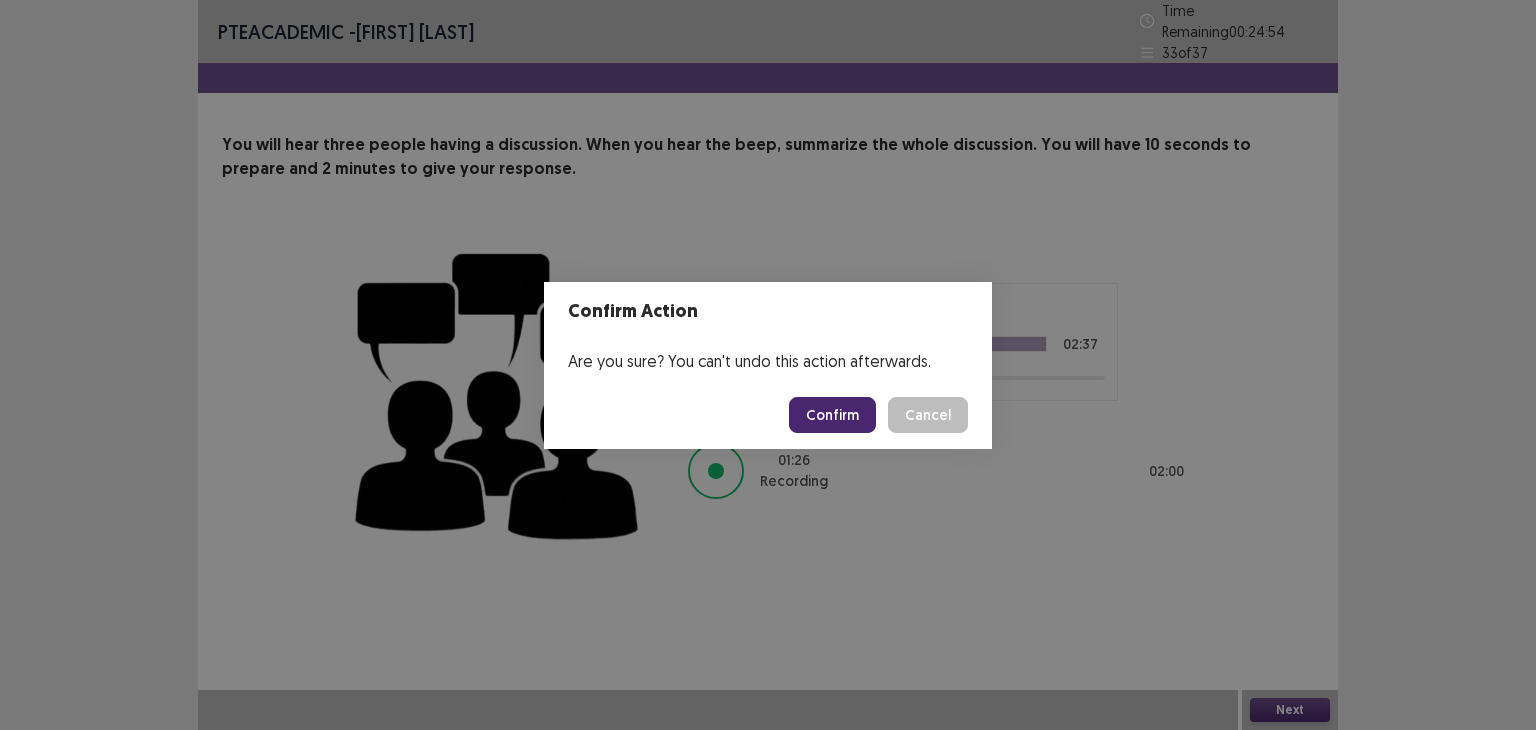 click on "Confirm" at bounding box center [832, 415] 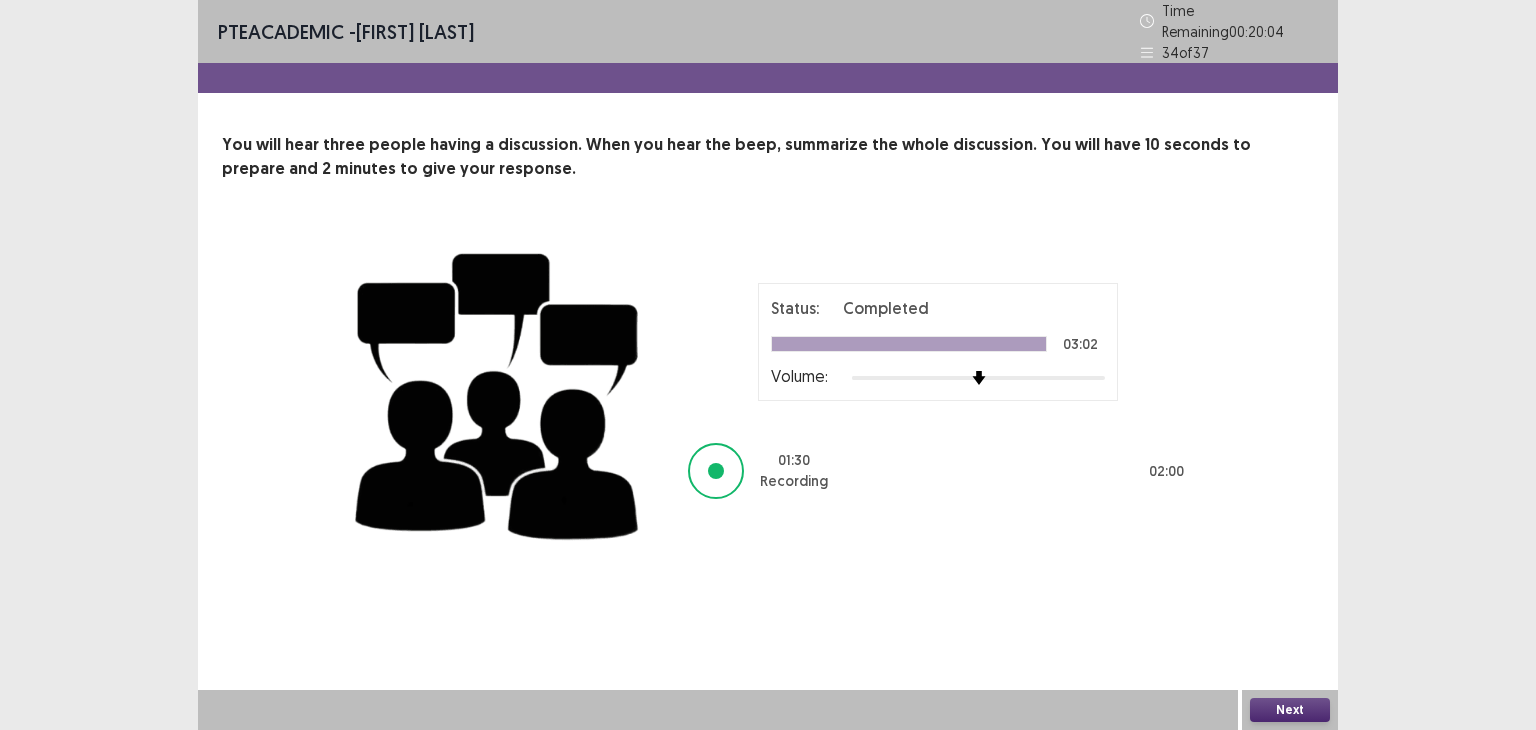 click on "Next" at bounding box center [1290, 710] 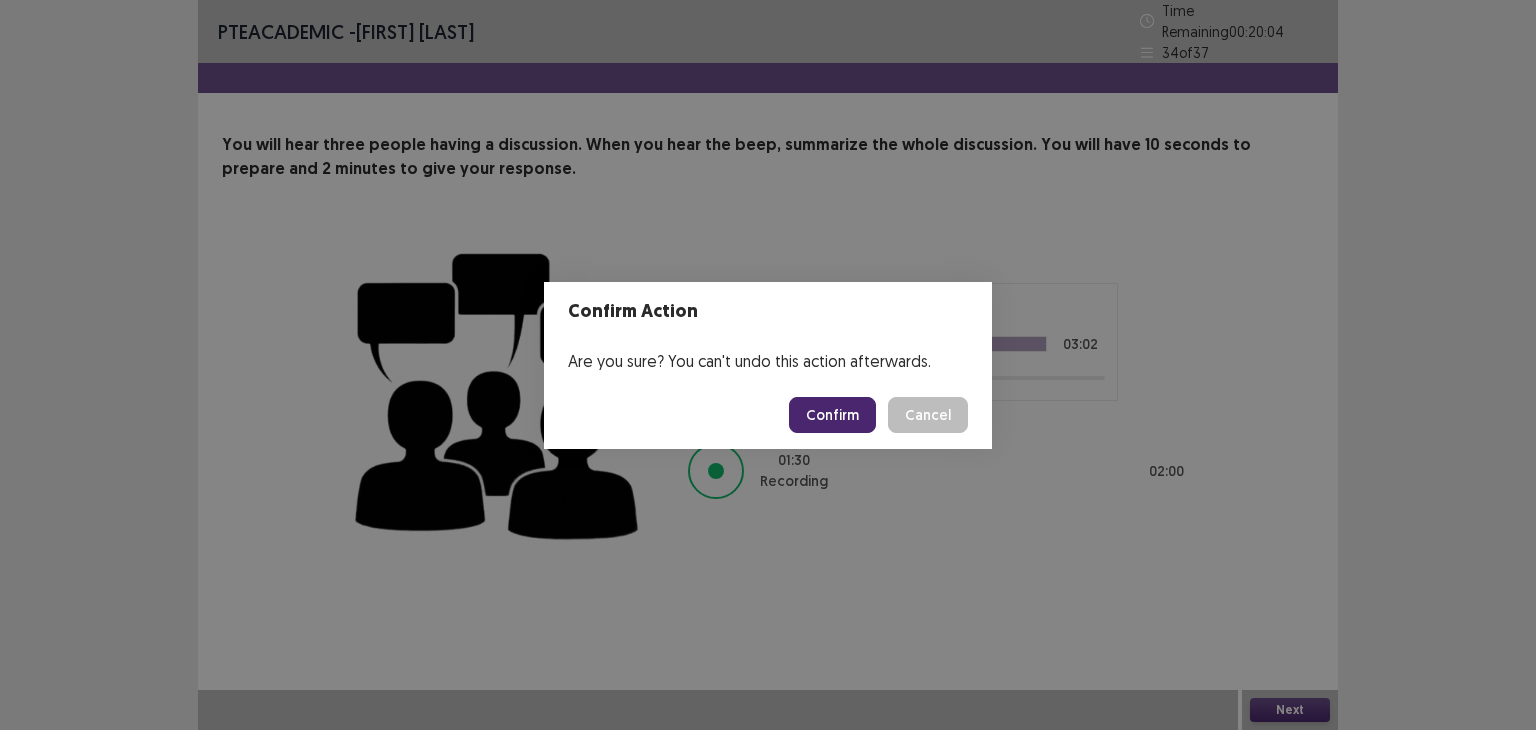 click on "Confirm" at bounding box center [832, 415] 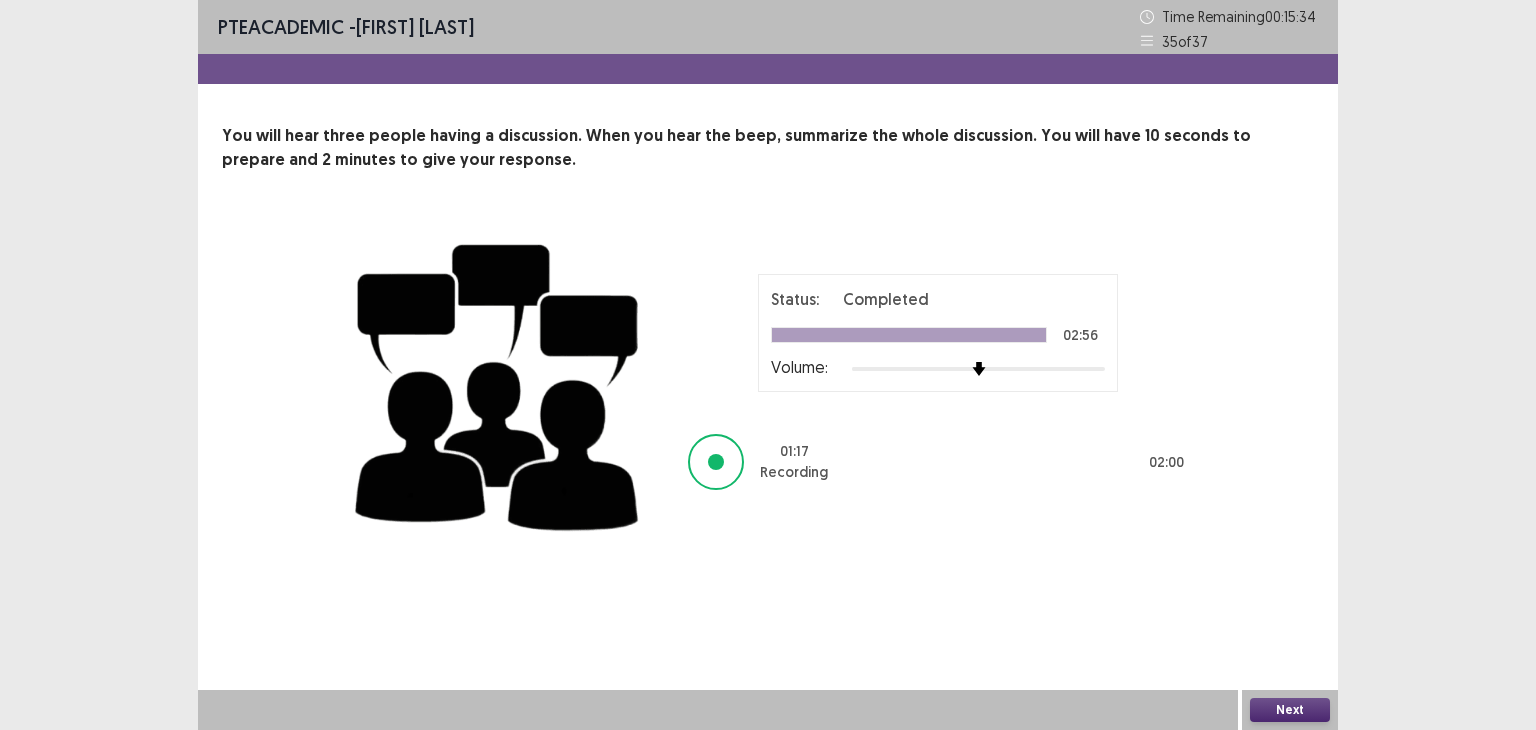 click on "Next" at bounding box center [1290, 710] 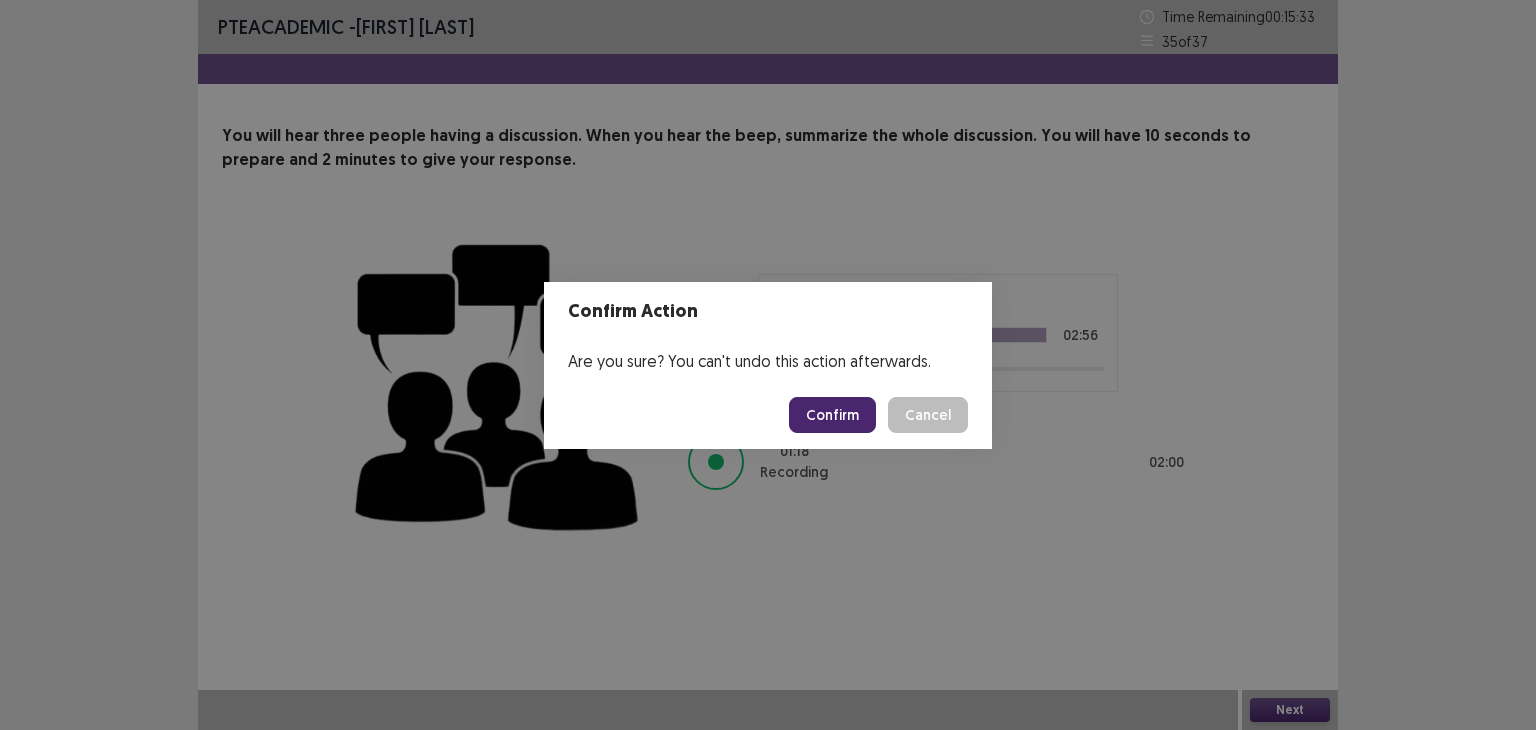 click on "Confirm" at bounding box center [832, 415] 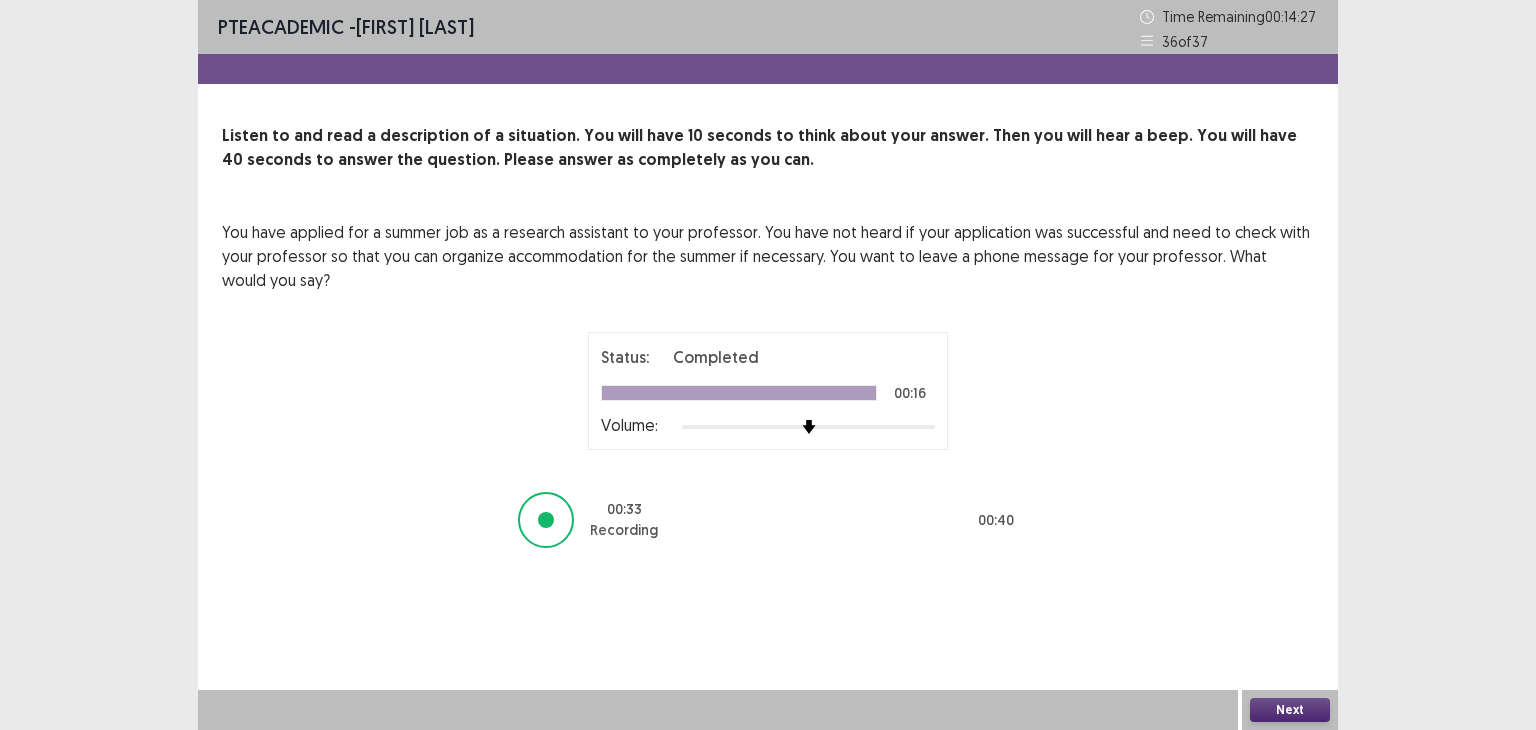 click on "Next" at bounding box center (1290, 710) 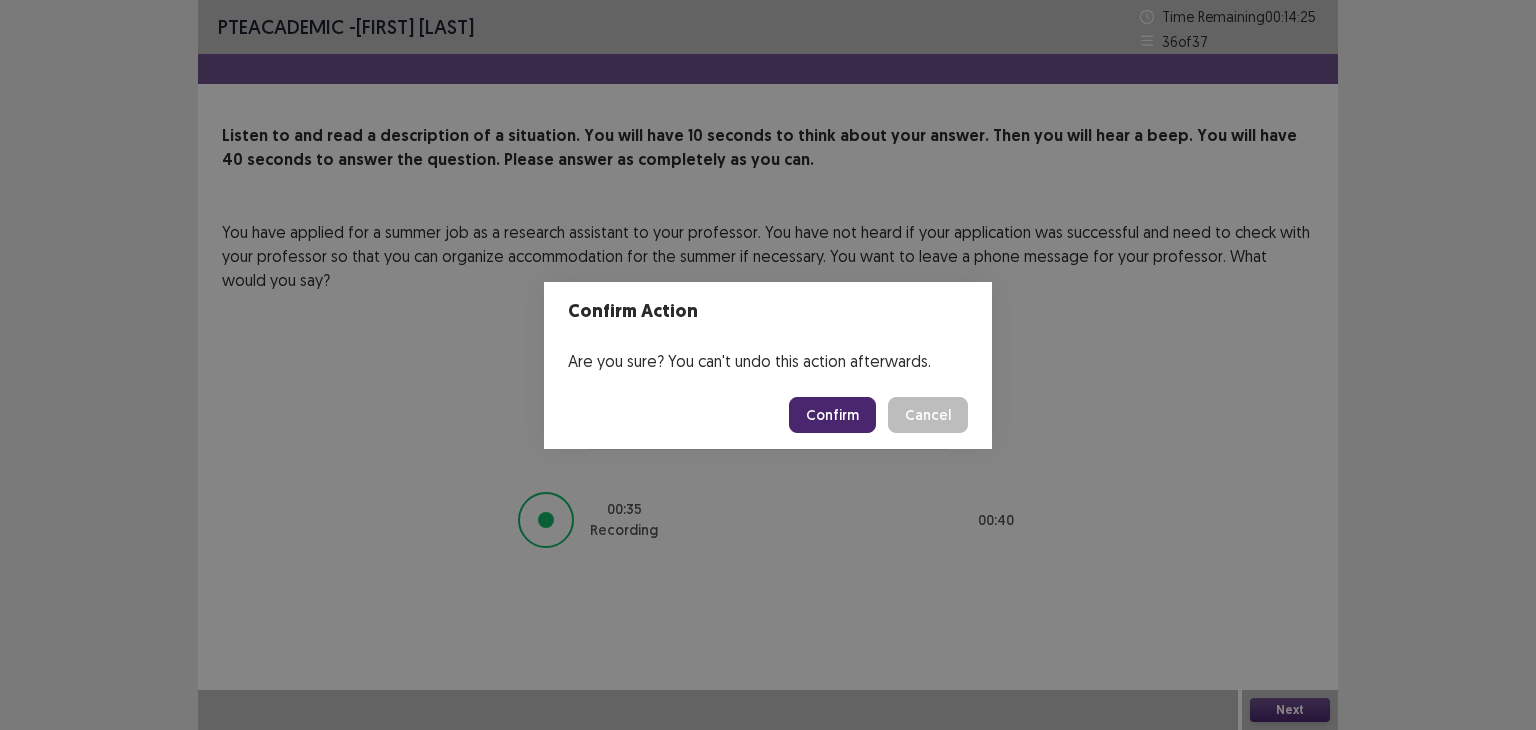 click on "Confirm" at bounding box center [832, 415] 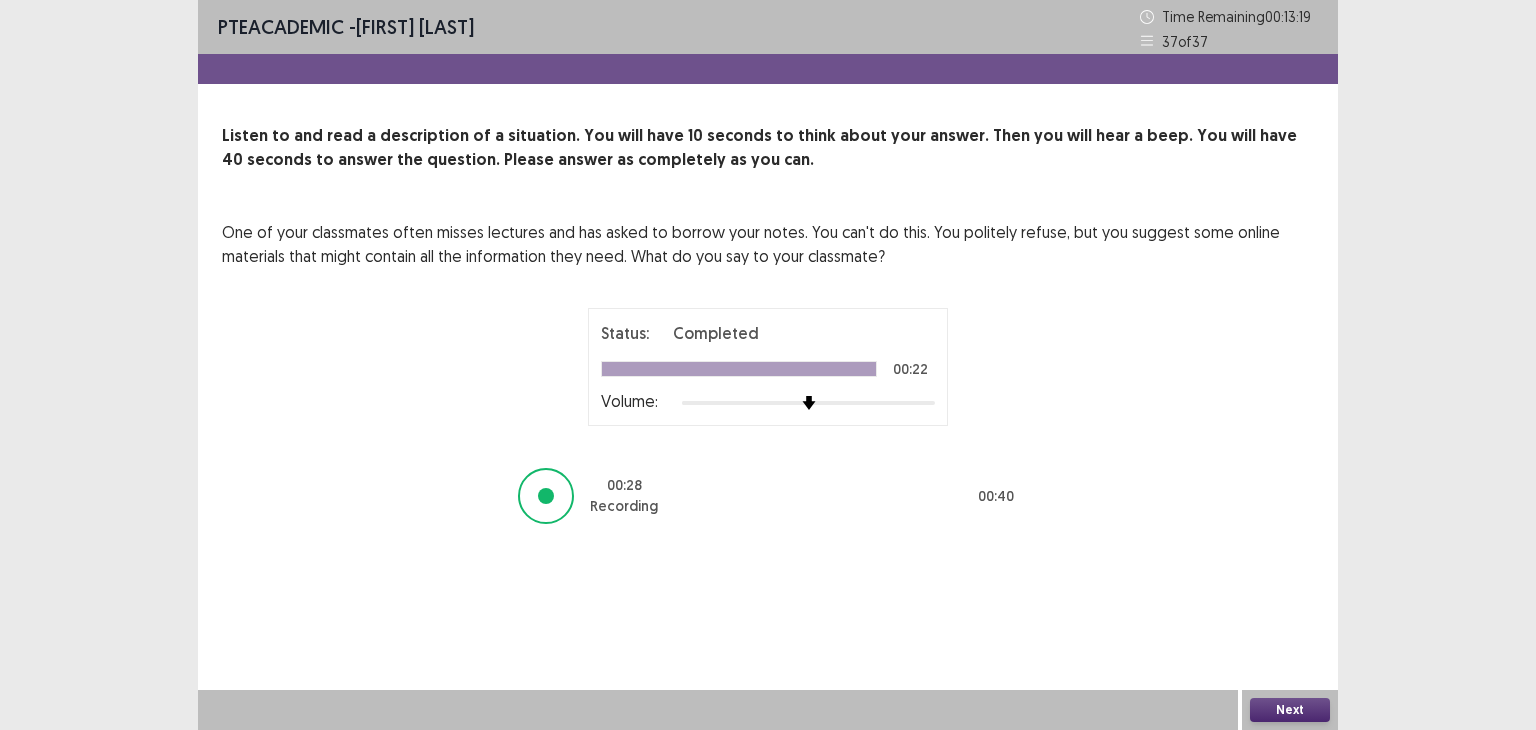 click on "Next" at bounding box center (1290, 710) 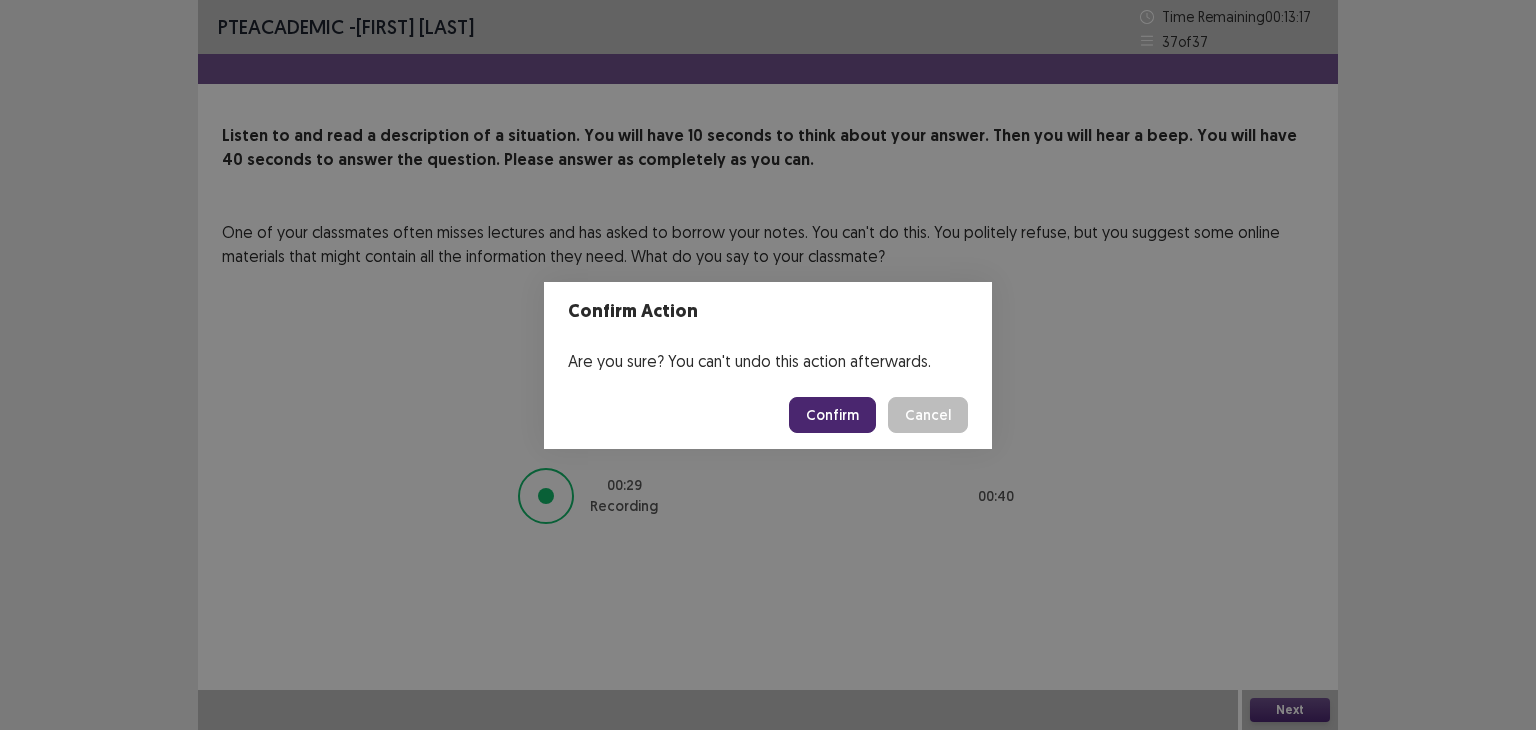 click on "Confirm" at bounding box center [832, 415] 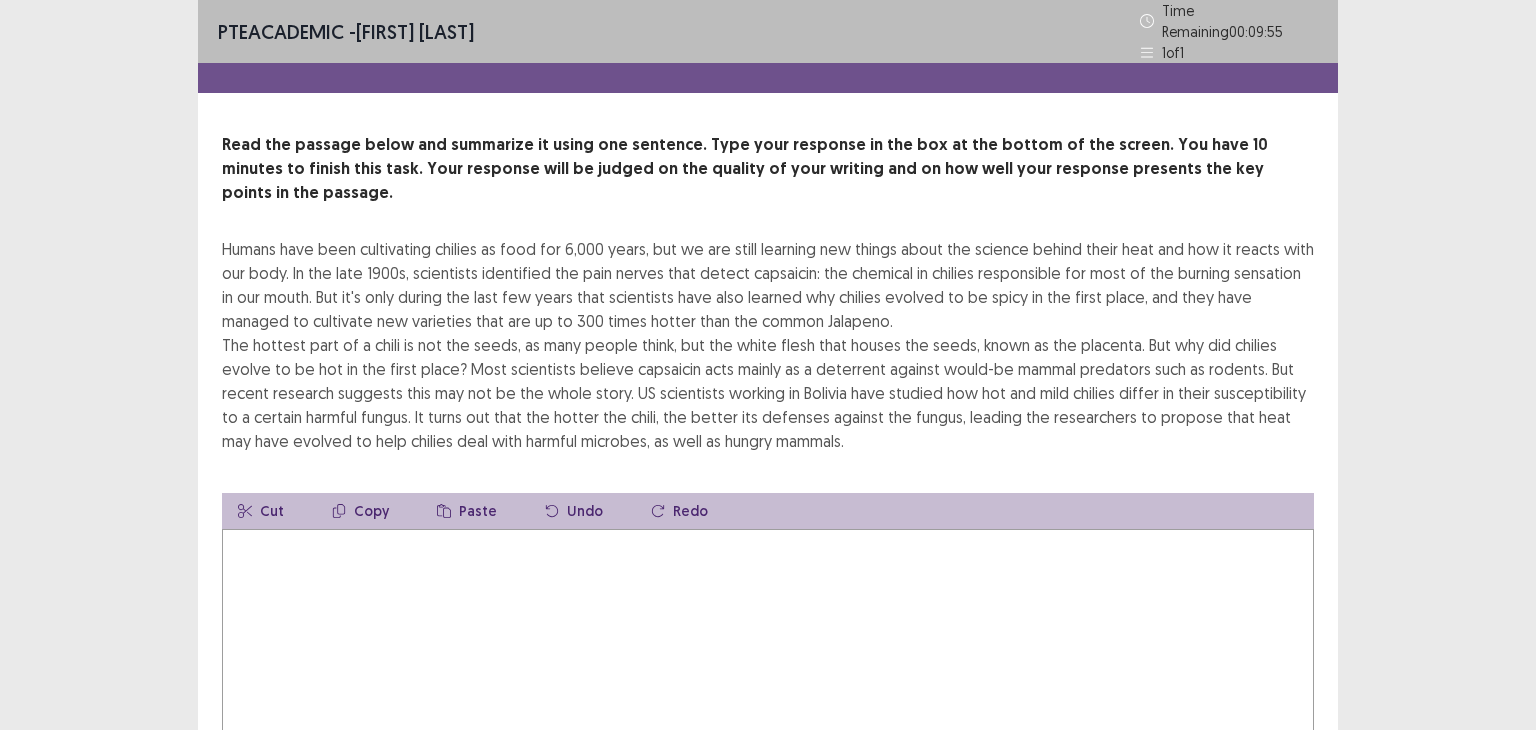 click at bounding box center (768, 639) 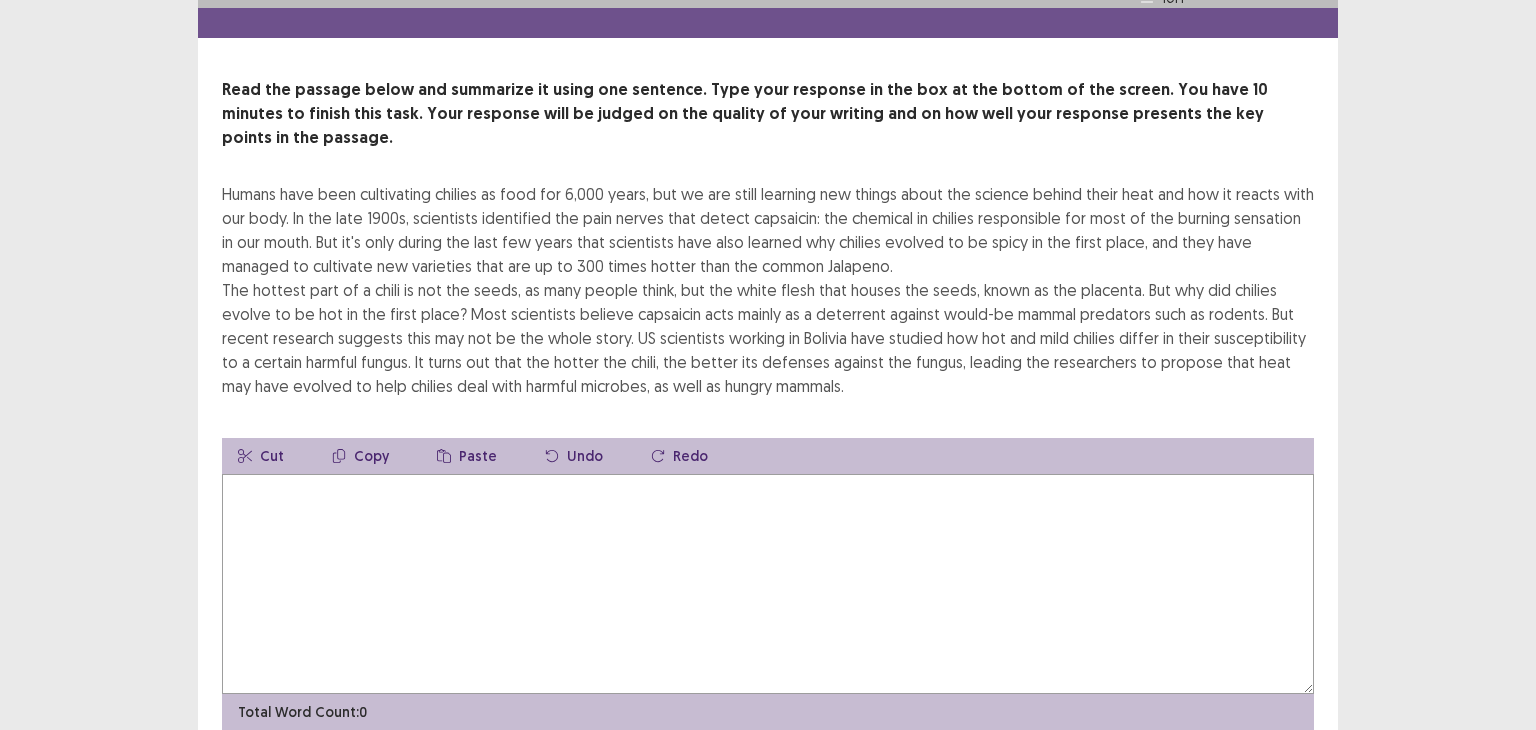 scroll, scrollTop: 76, scrollLeft: 0, axis: vertical 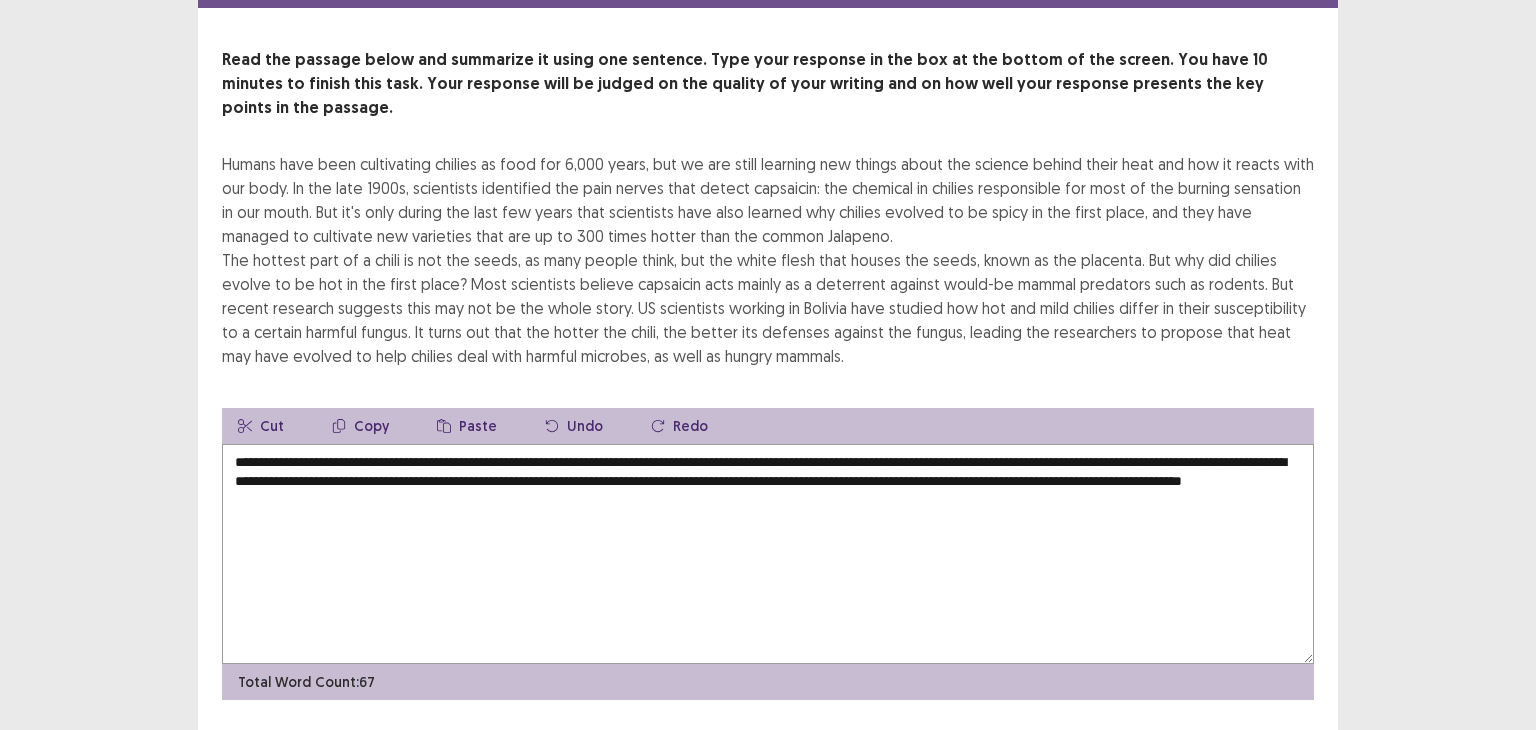 click on "**********" at bounding box center [768, 554] 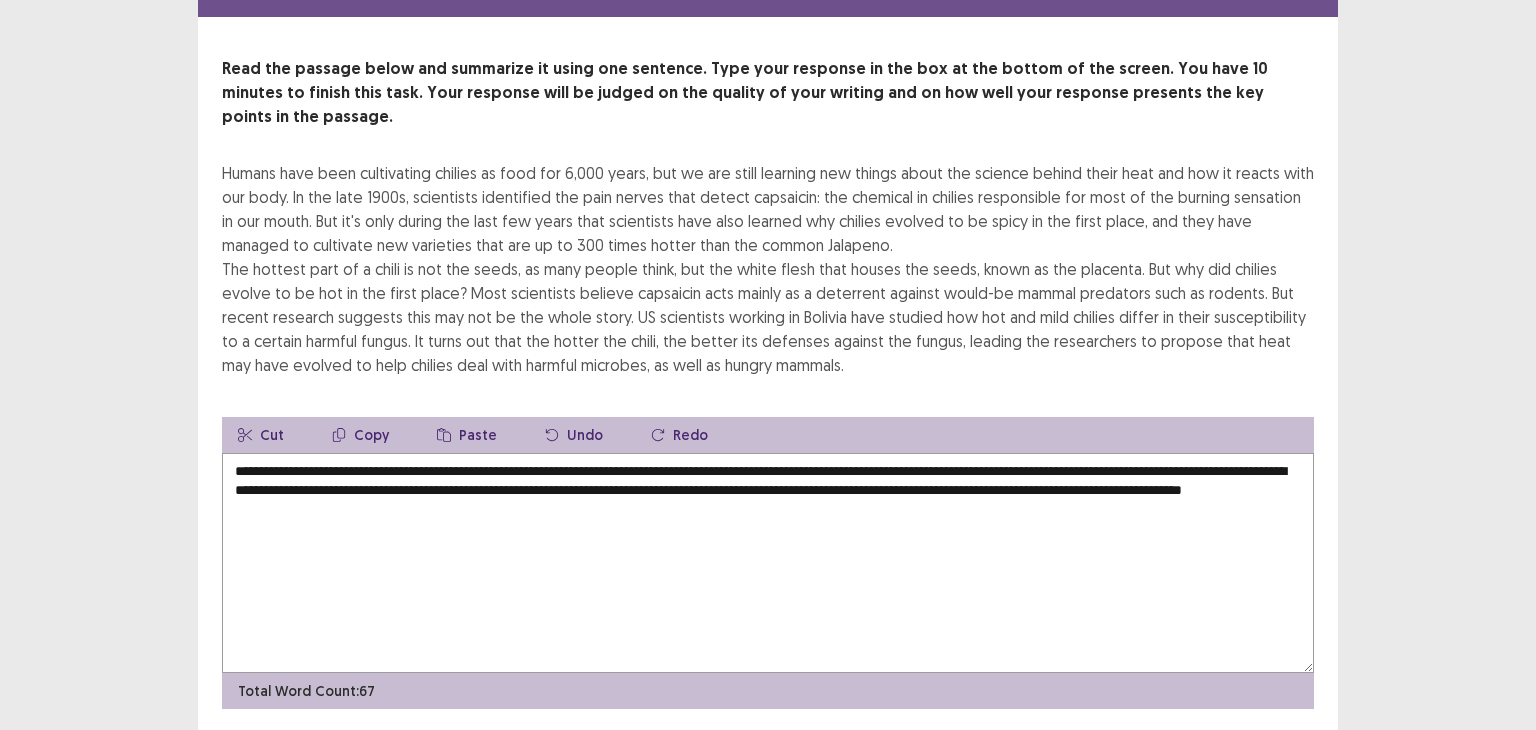 click on "**********" at bounding box center (768, 563) 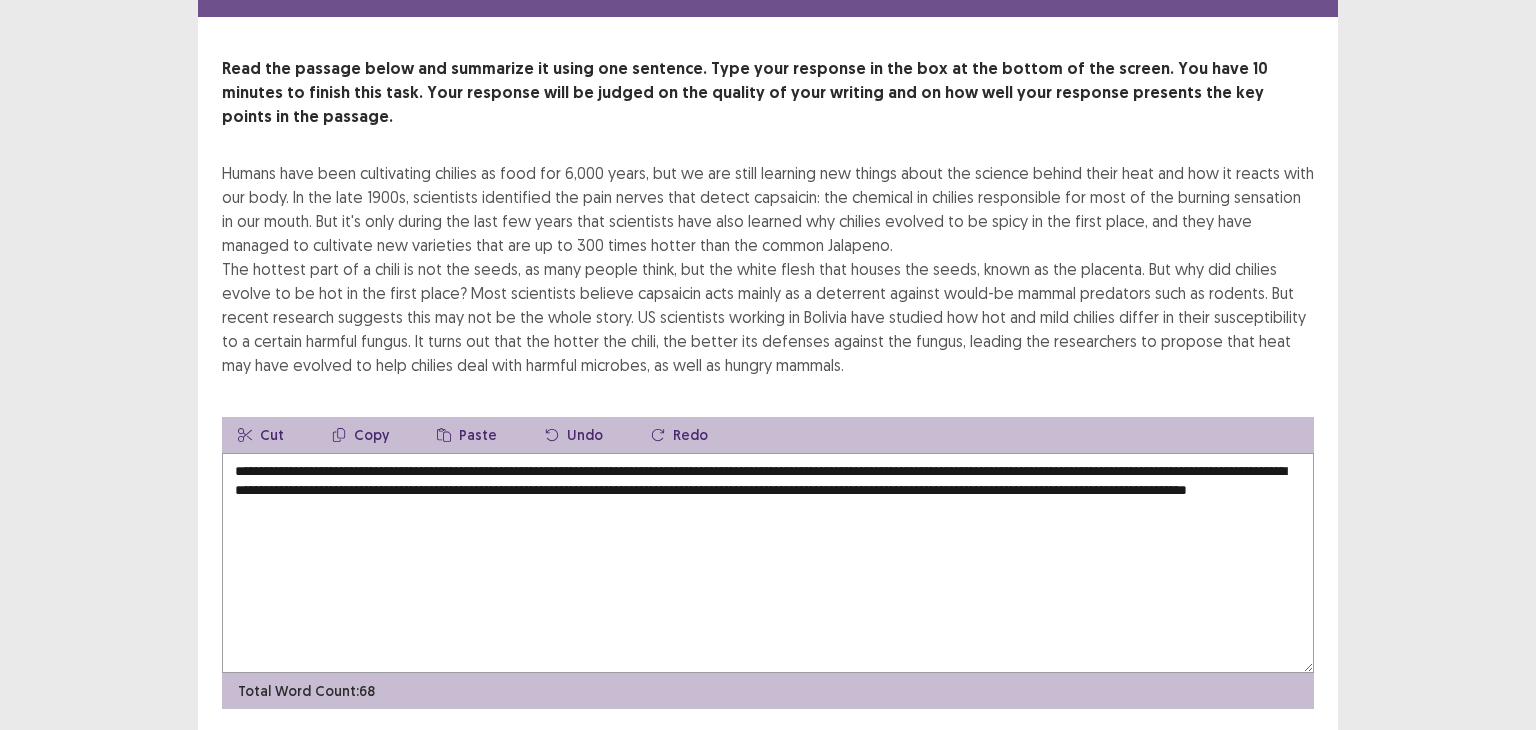 scroll, scrollTop: 110, scrollLeft: 0, axis: vertical 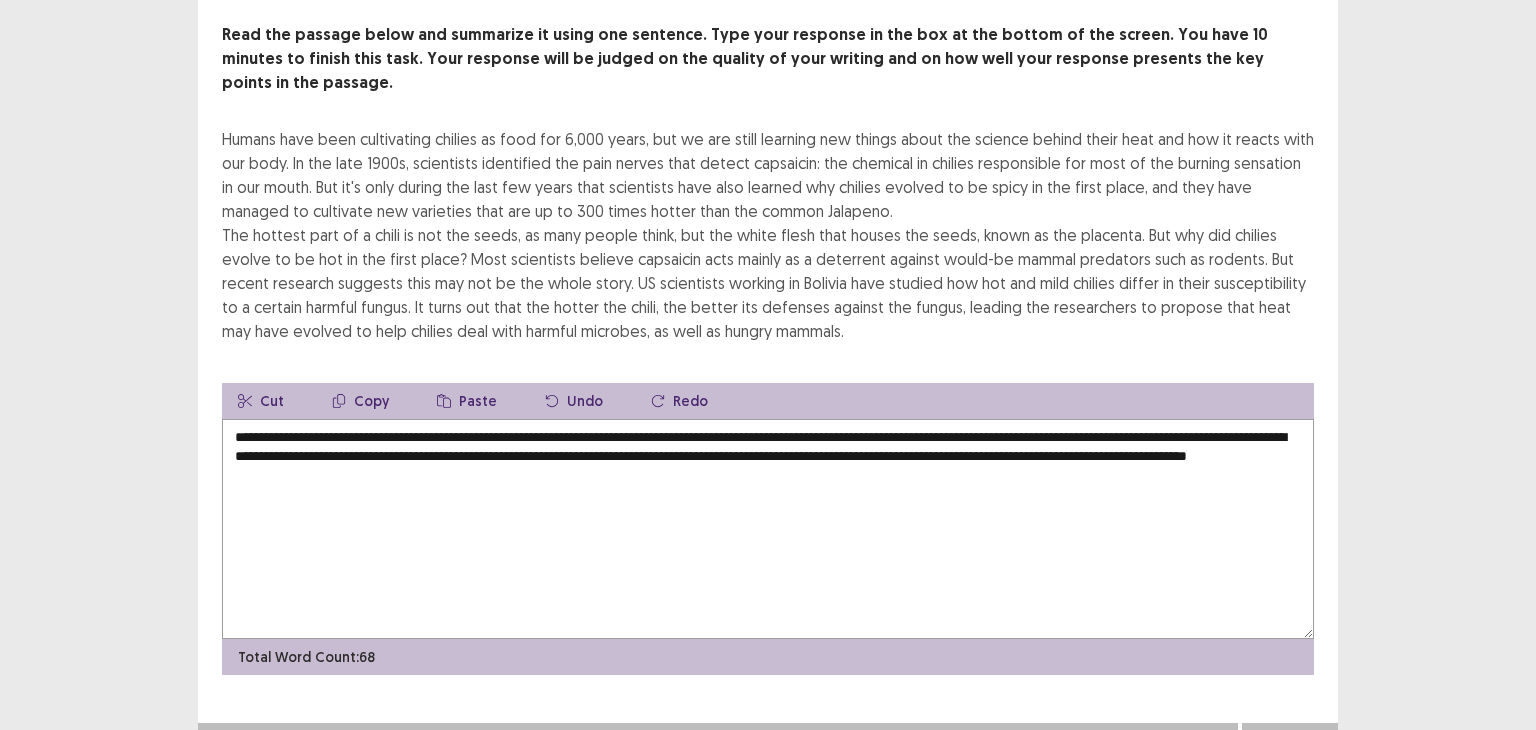 type on "**********" 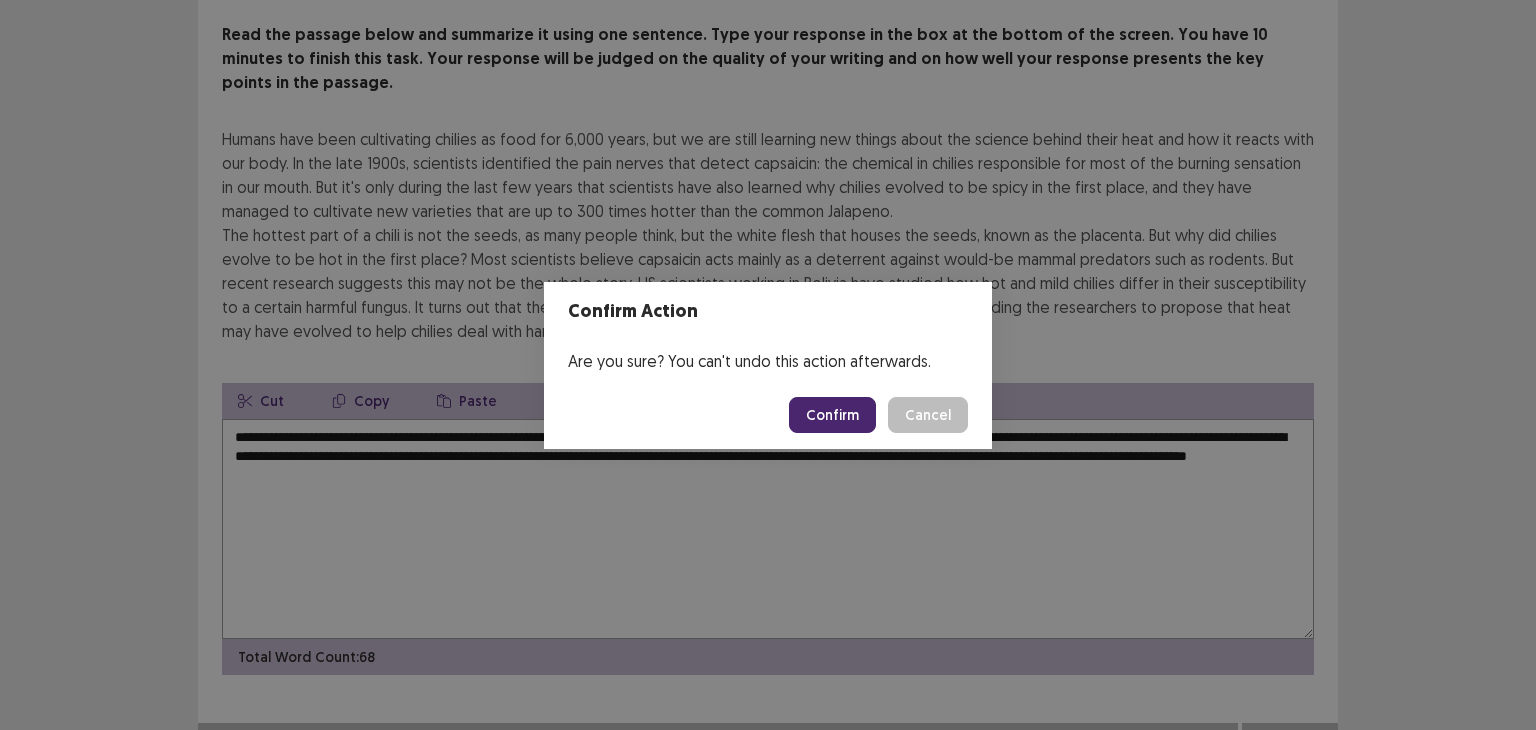 click on "Confirm" at bounding box center (832, 415) 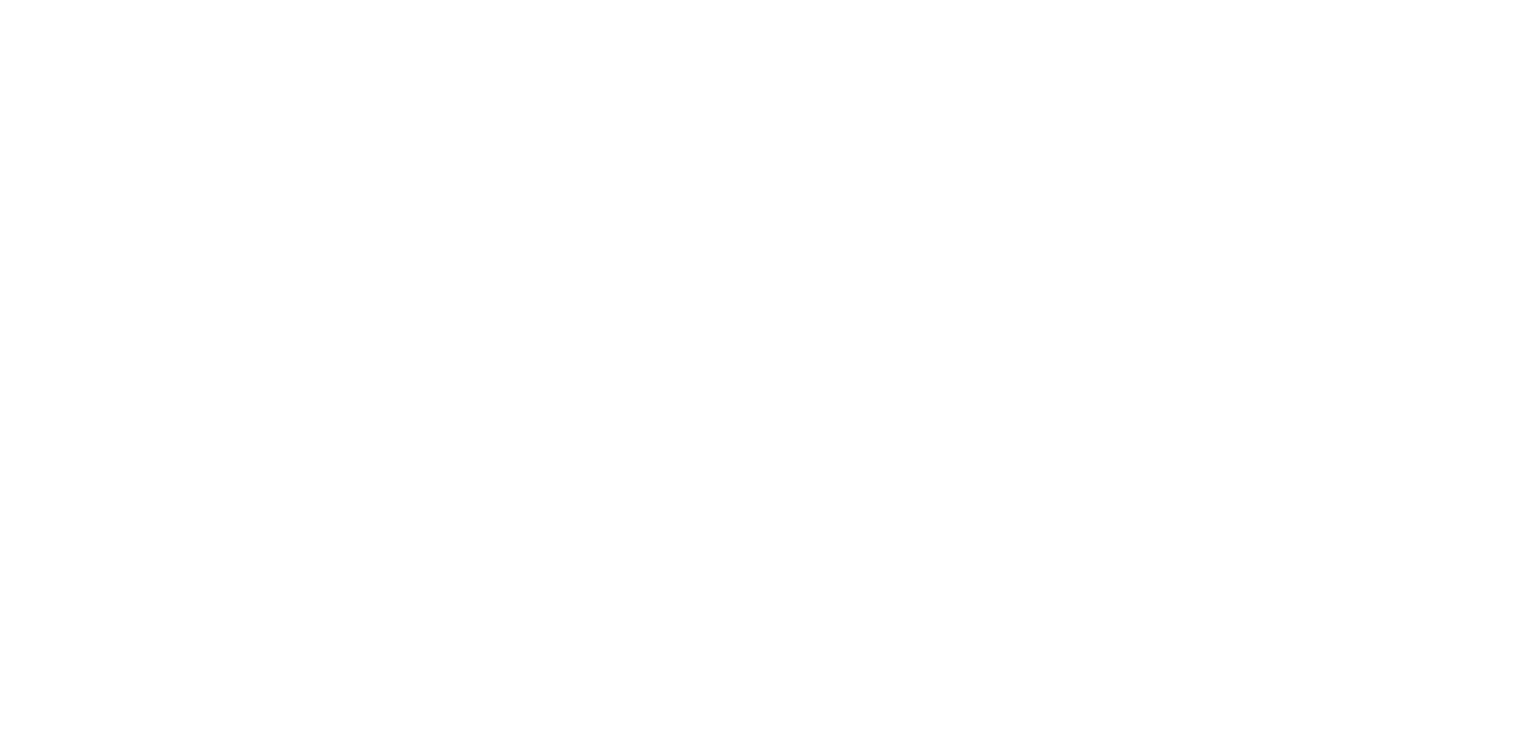 scroll, scrollTop: 0, scrollLeft: 0, axis: both 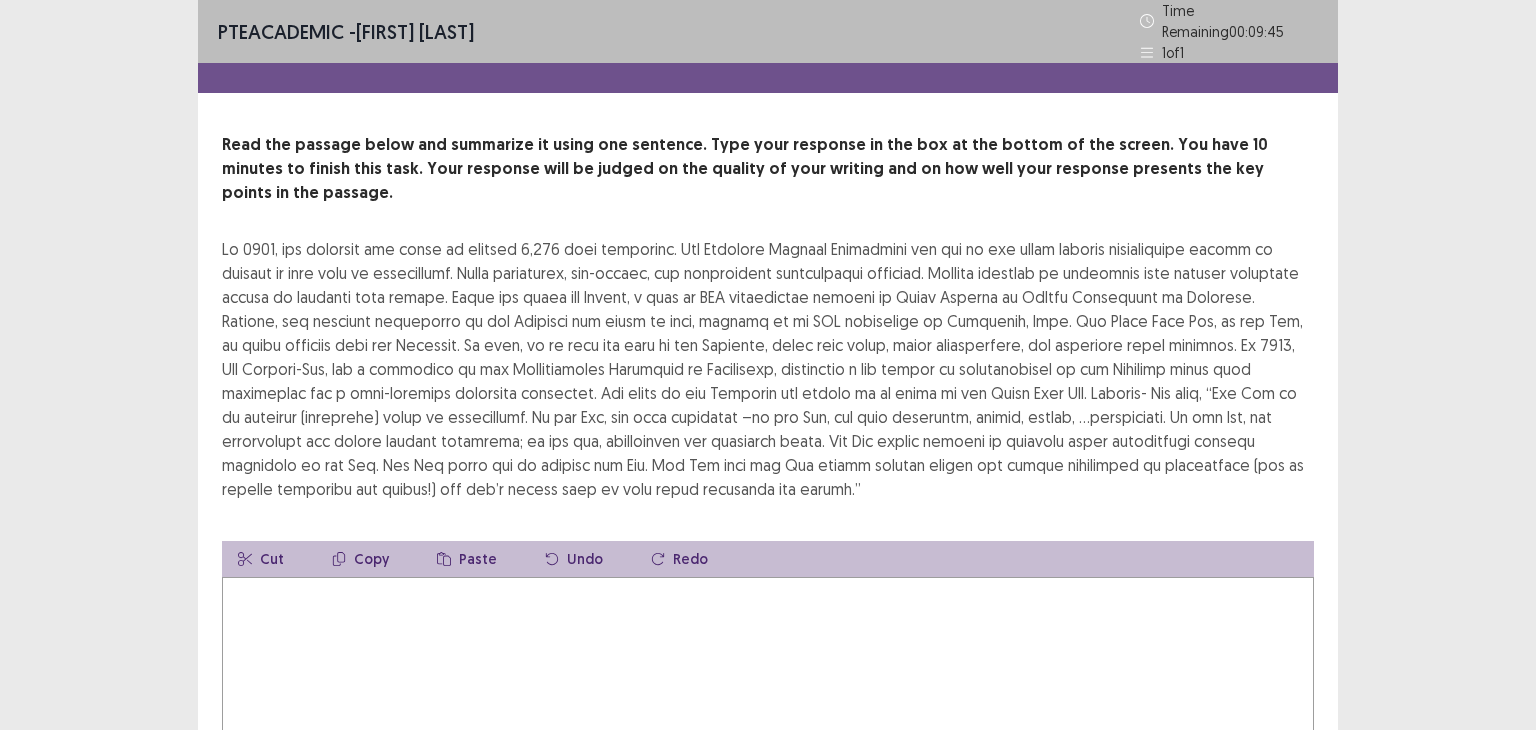 click at bounding box center (768, 687) 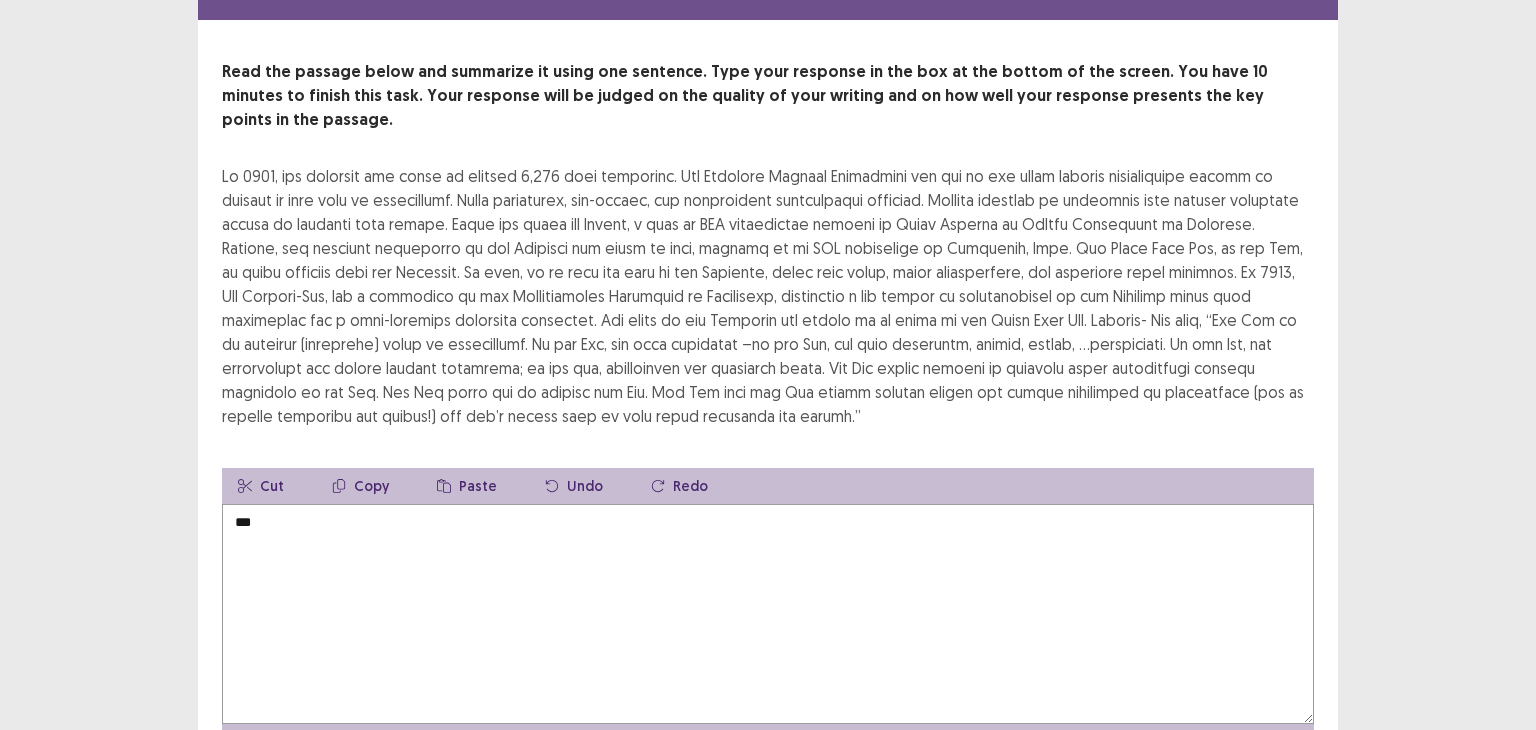 scroll, scrollTop: 158, scrollLeft: 0, axis: vertical 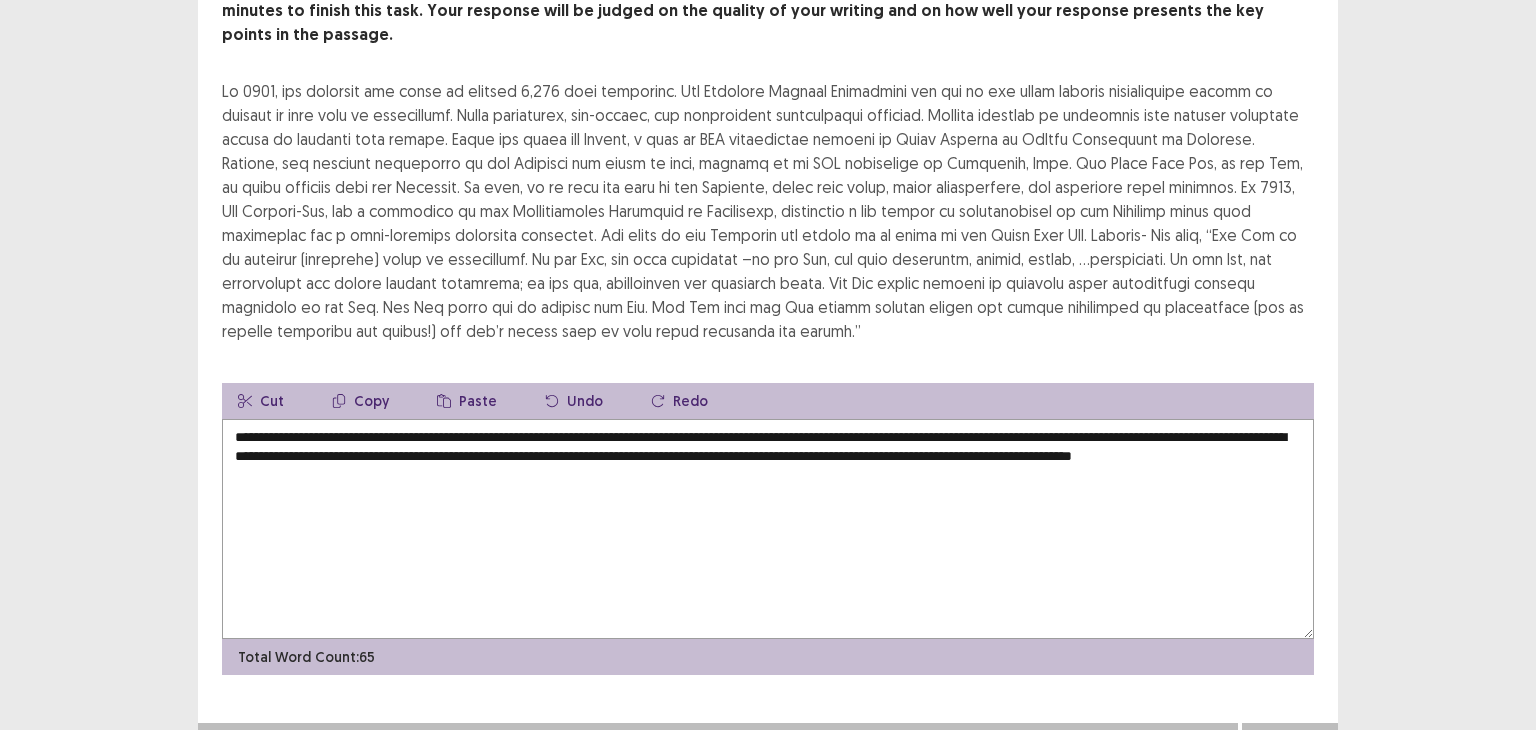 type on "**********" 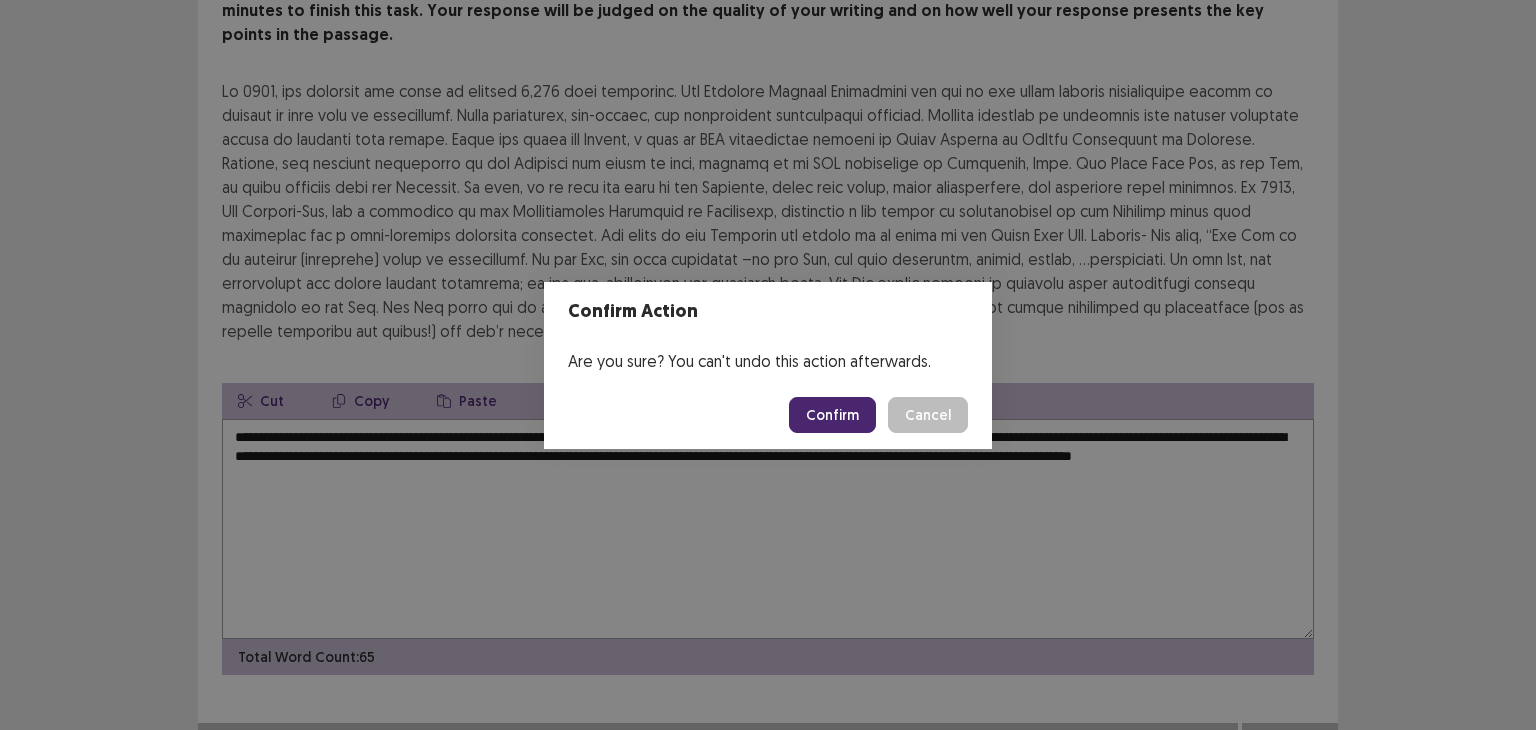 click on "Confirm" at bounding box center [832, 415] 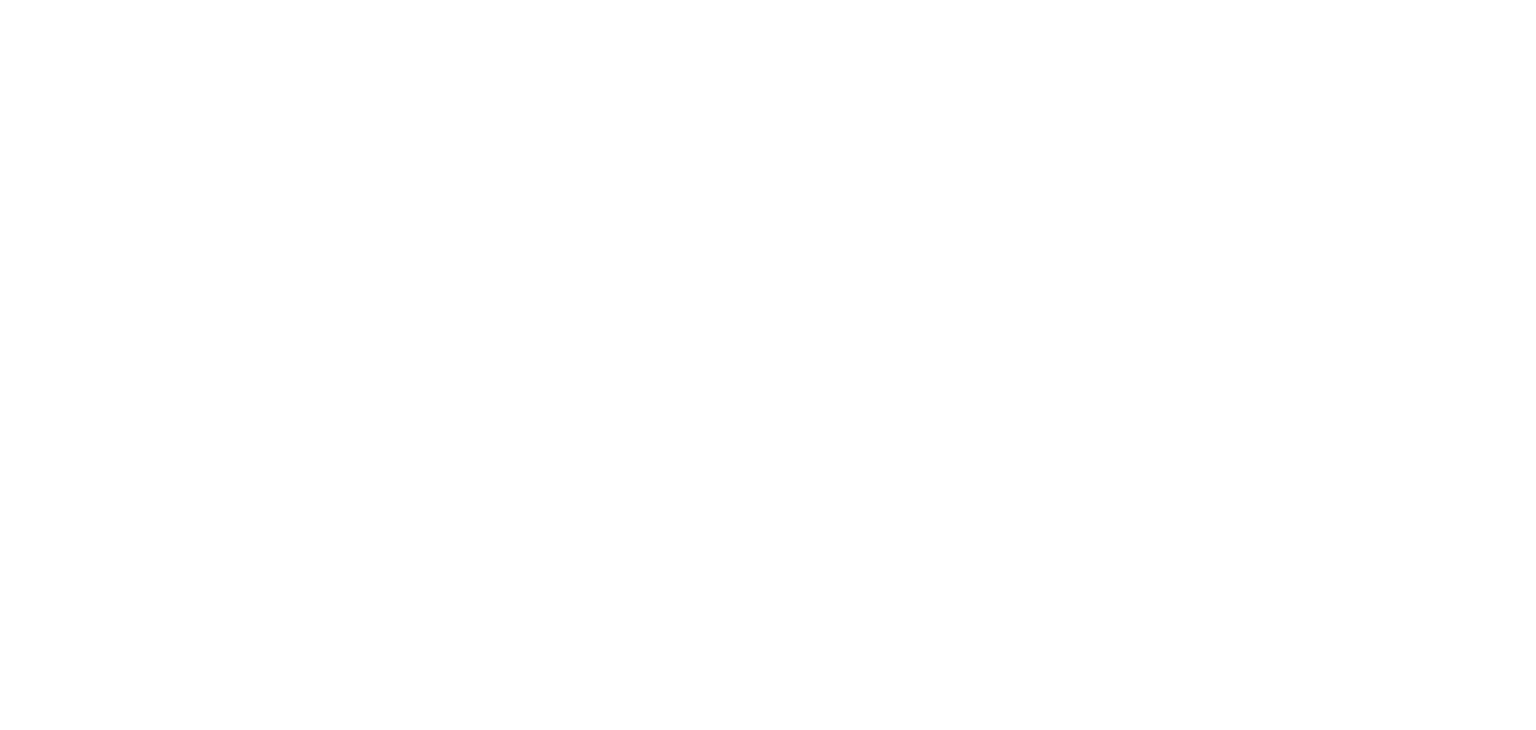 scroll, scrollTop: 0, scrollLeft: 0, axis: both 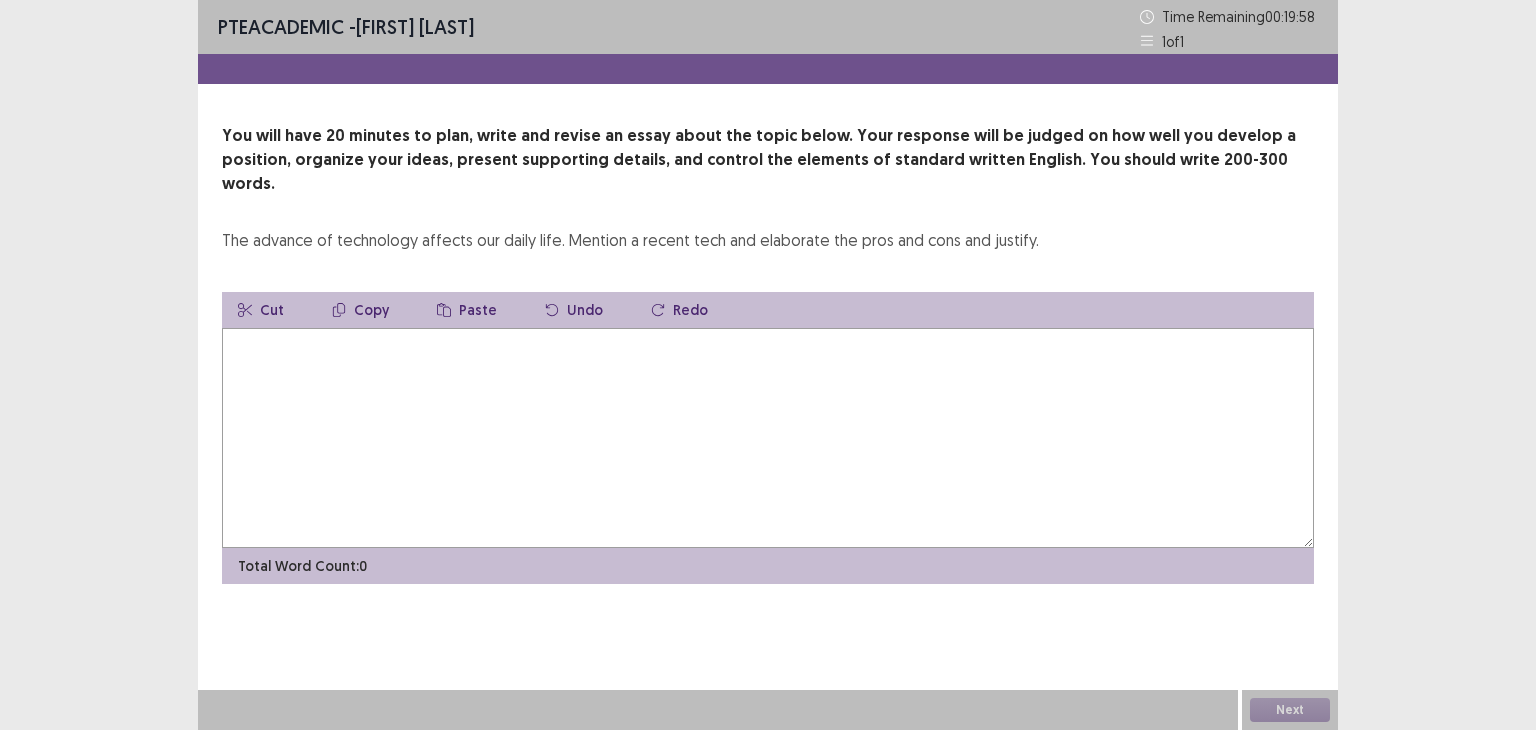click at bounding box center (768, 438) 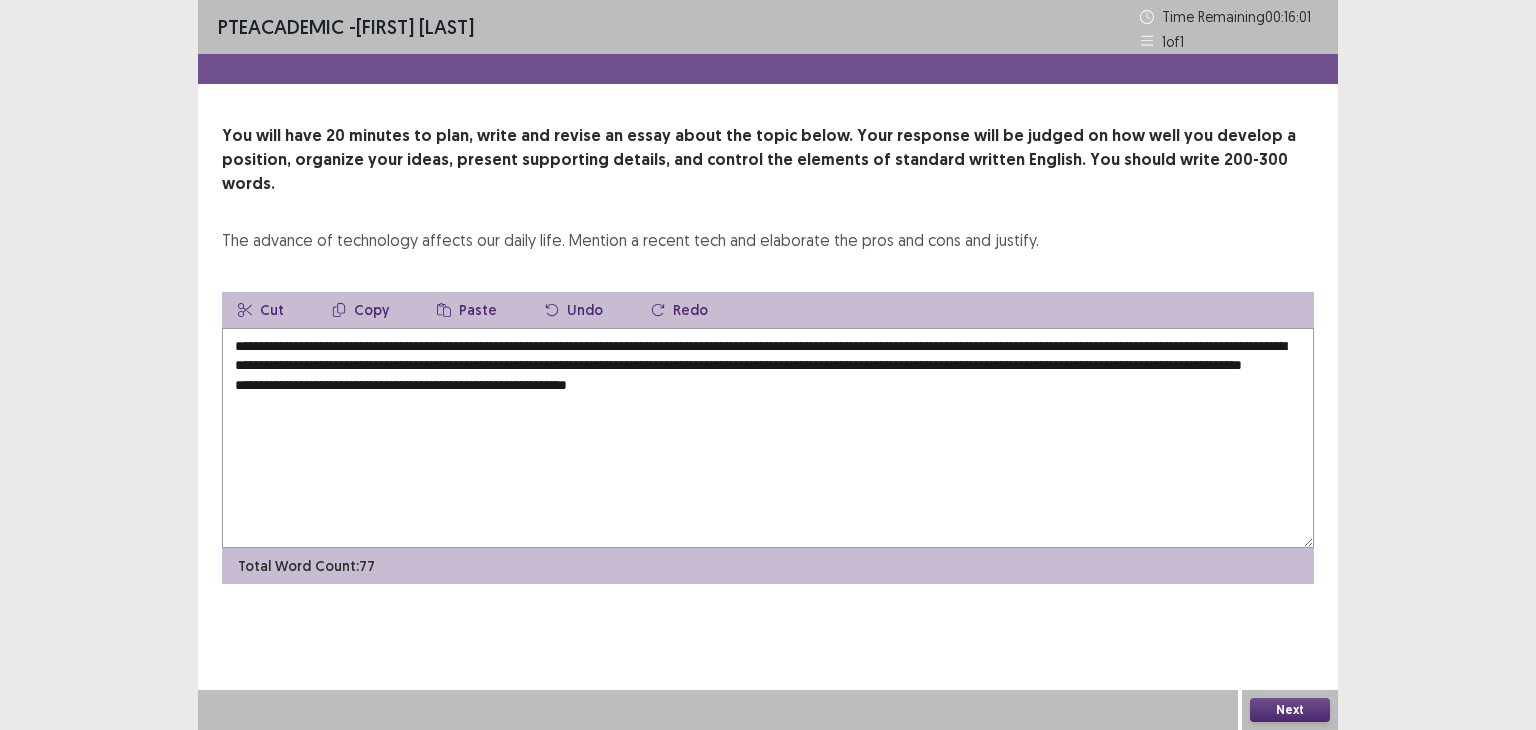 click on "**********" at bounding box center [768, 438] 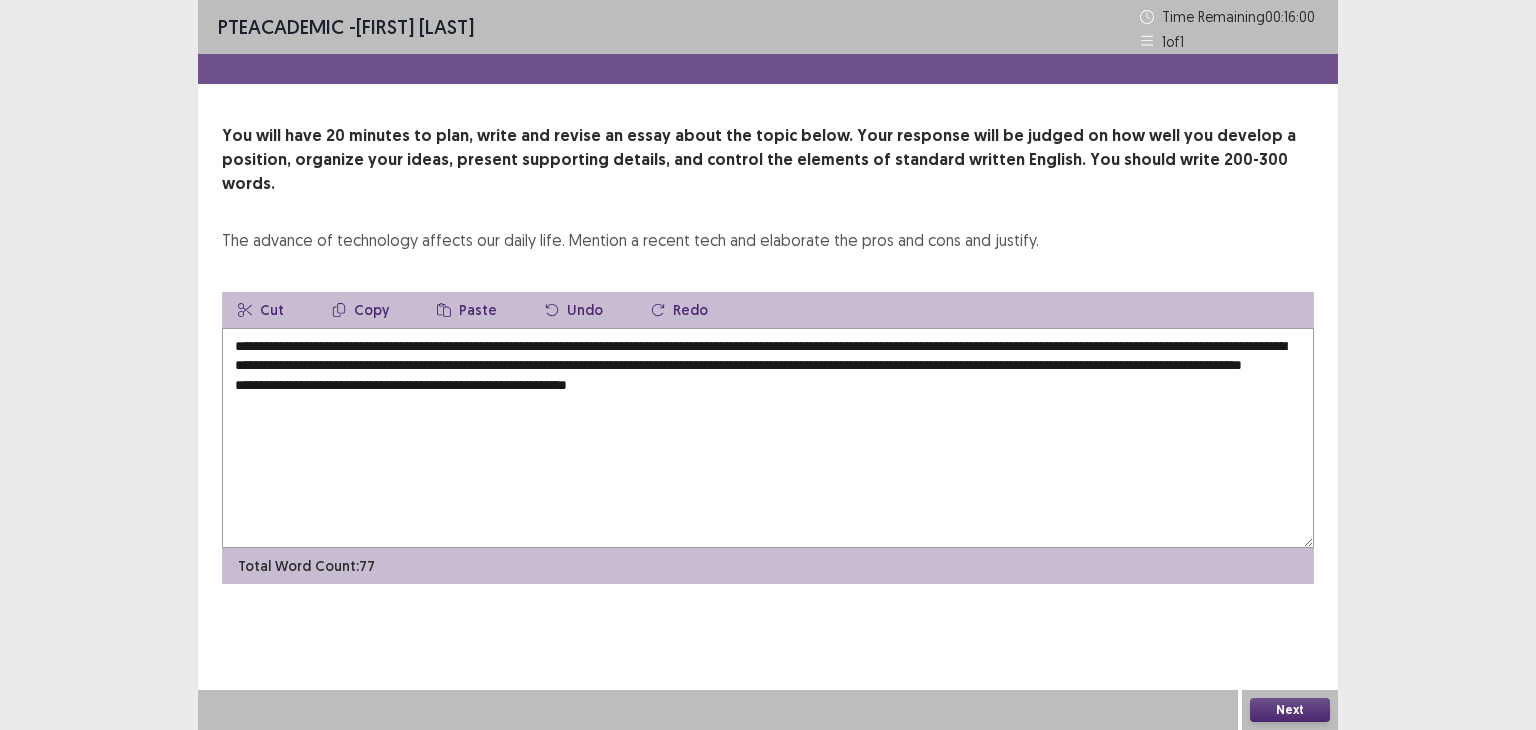 click on "**********" at bounding box center [768, 438] 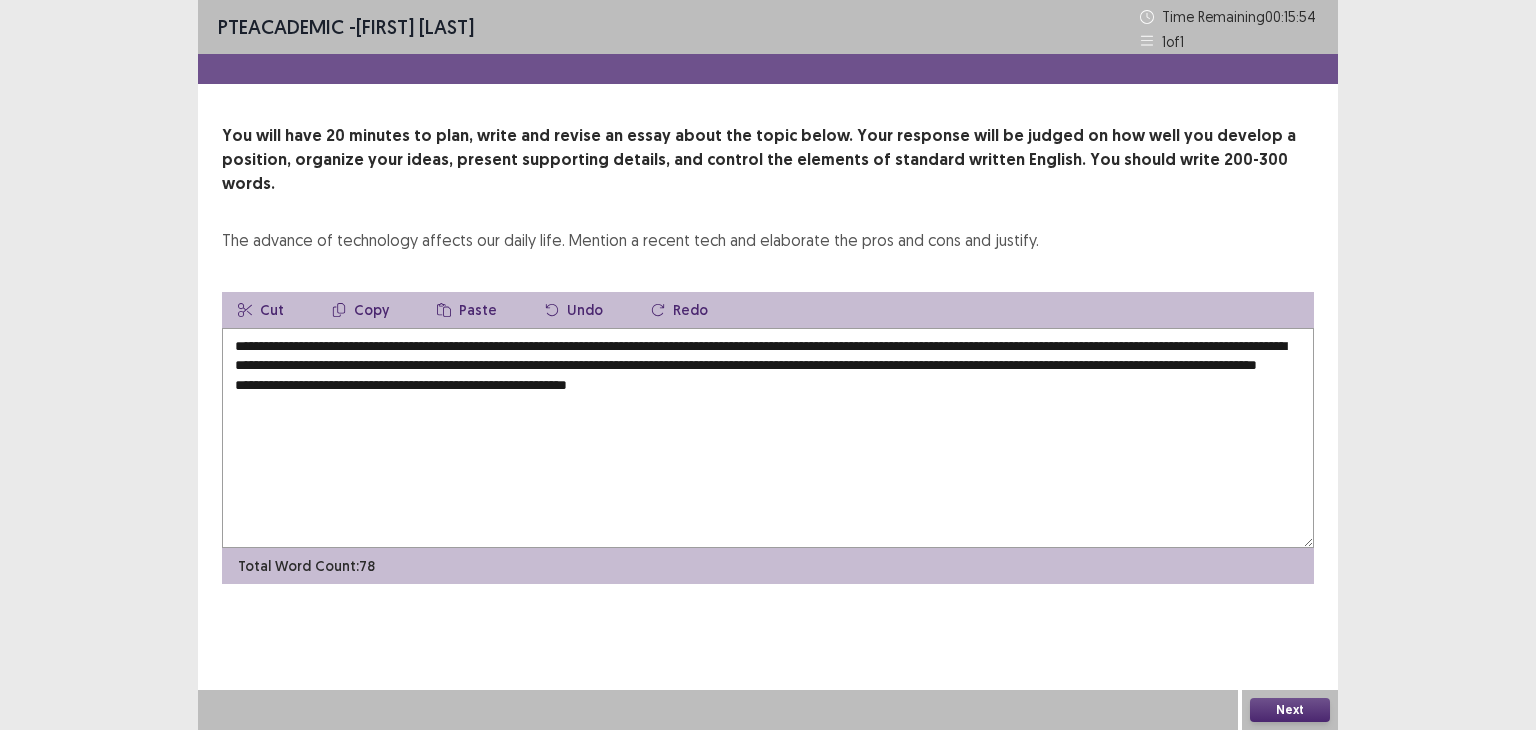 click on "**********" at bounding box center (768, 438) 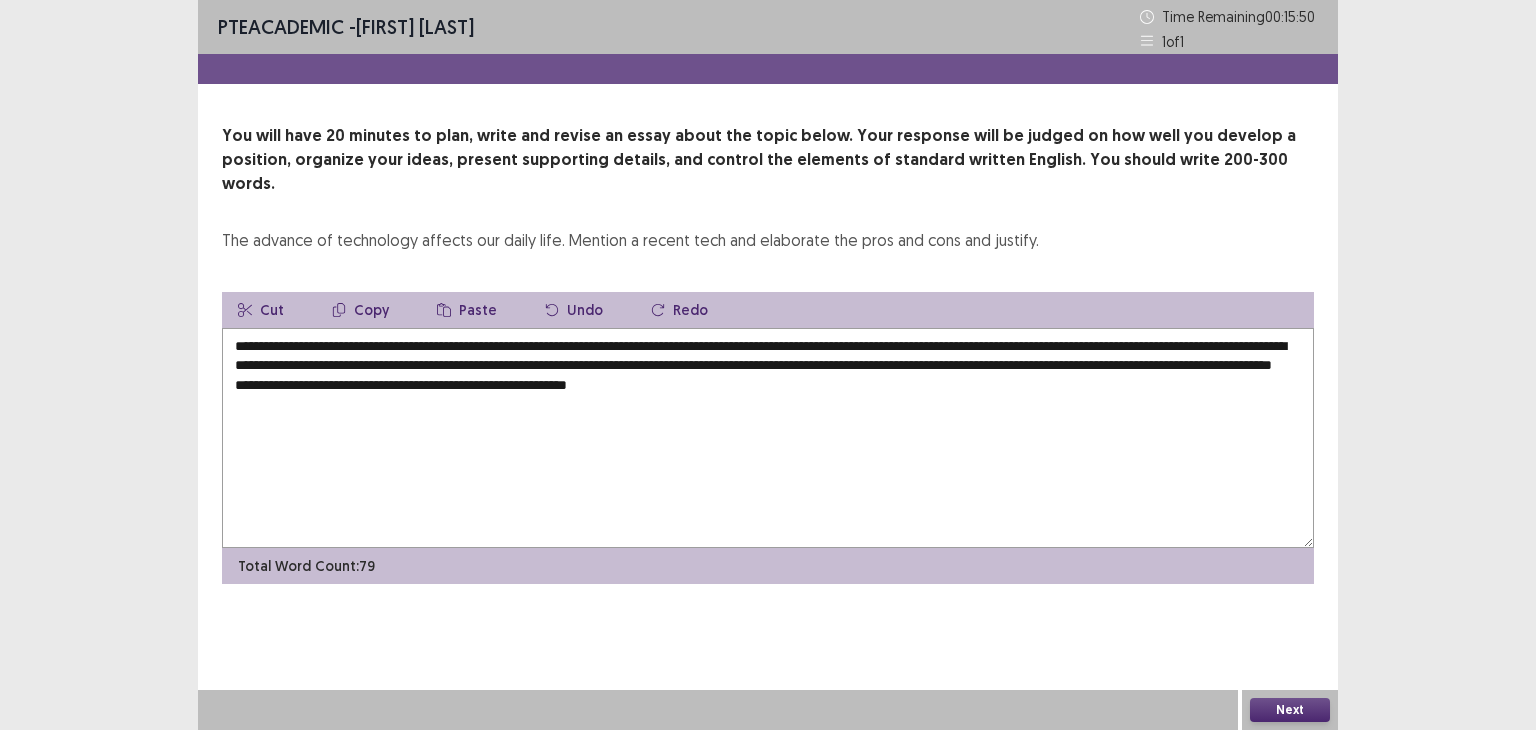 click on "**********" at bounding box center [768, 438] 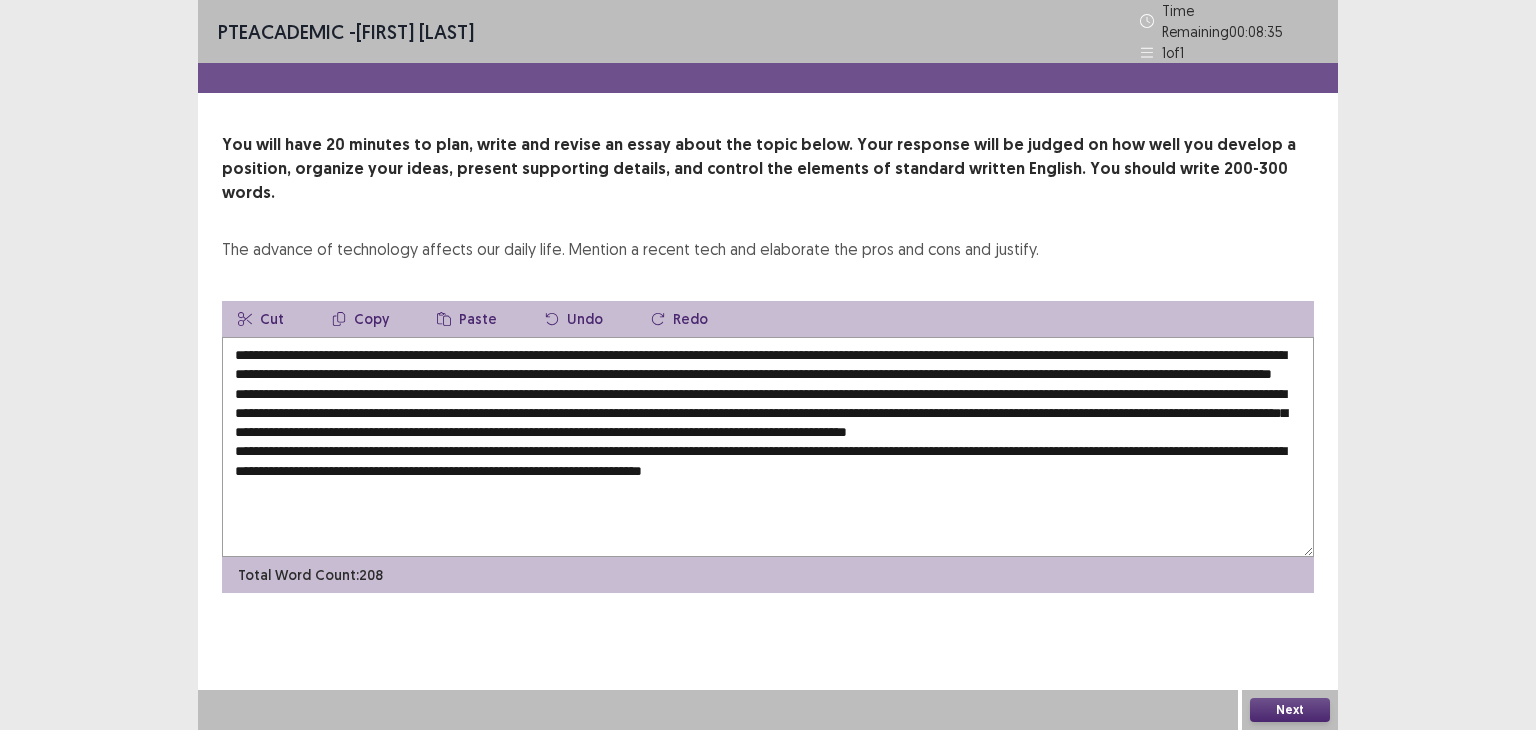 click at bounding box center (768, 447) 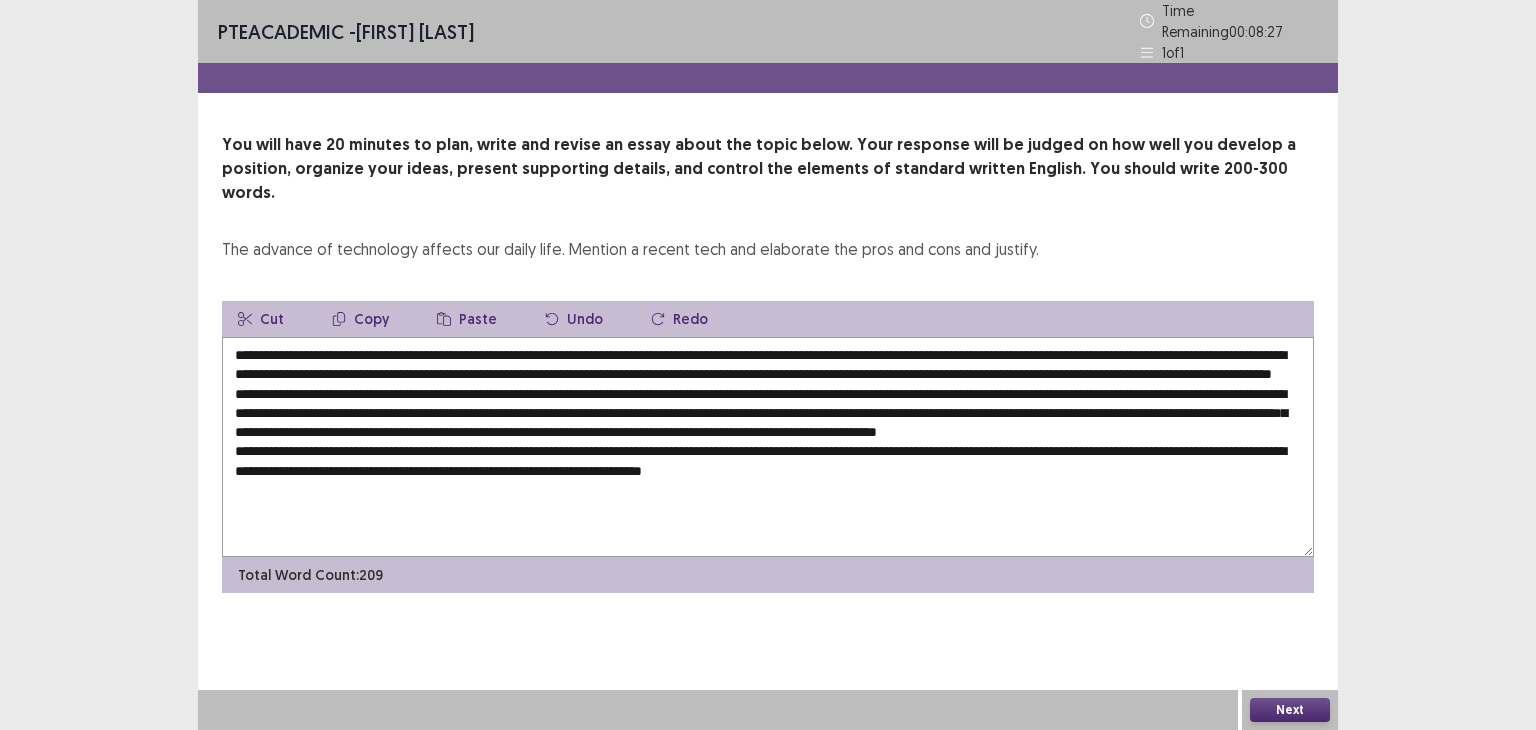 click at bounding box center (768, 447) 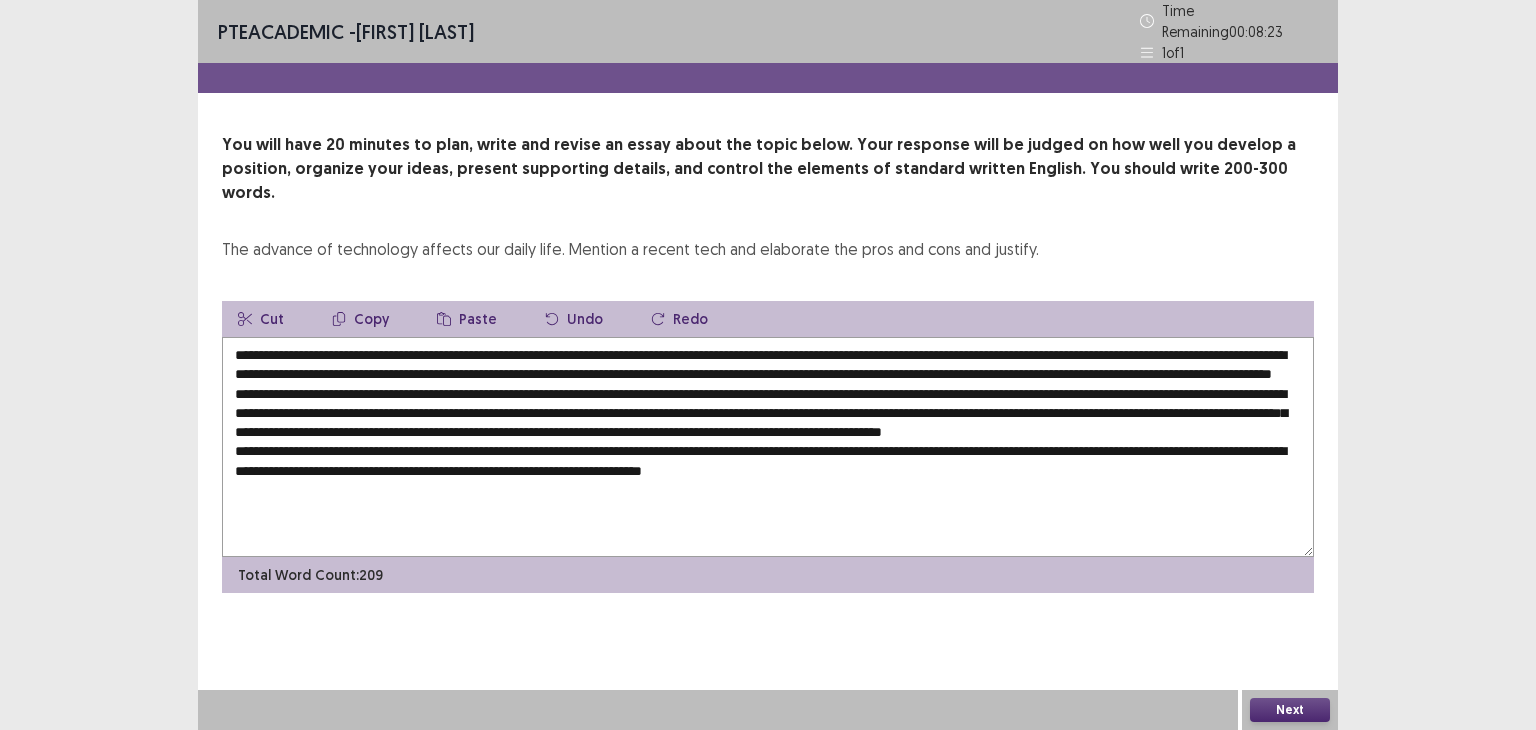 click at bounding box center (768, 447) 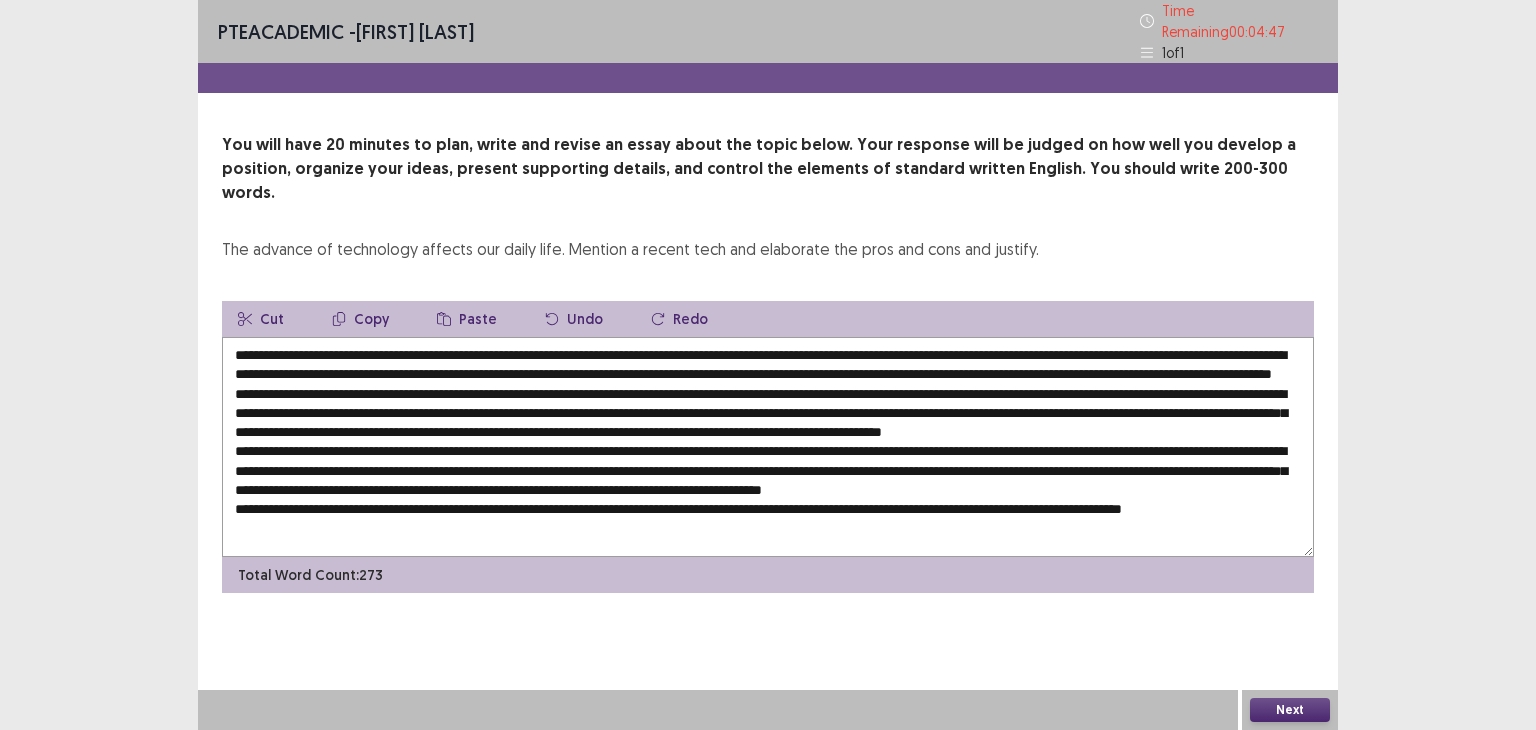 scroll, scrollTop: 38, scrollLeft: 0, axis: vertical 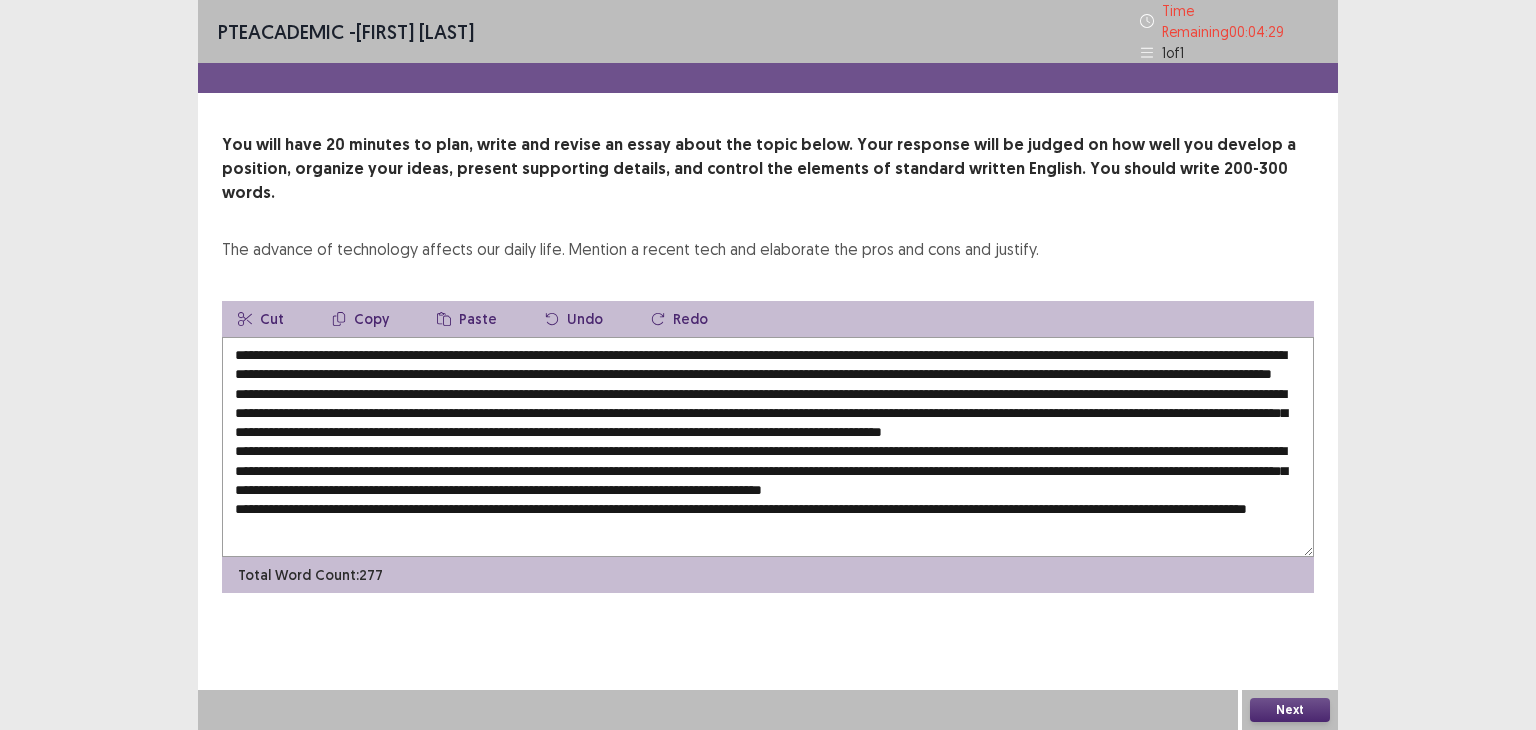 click at bounding box center [768, 447] 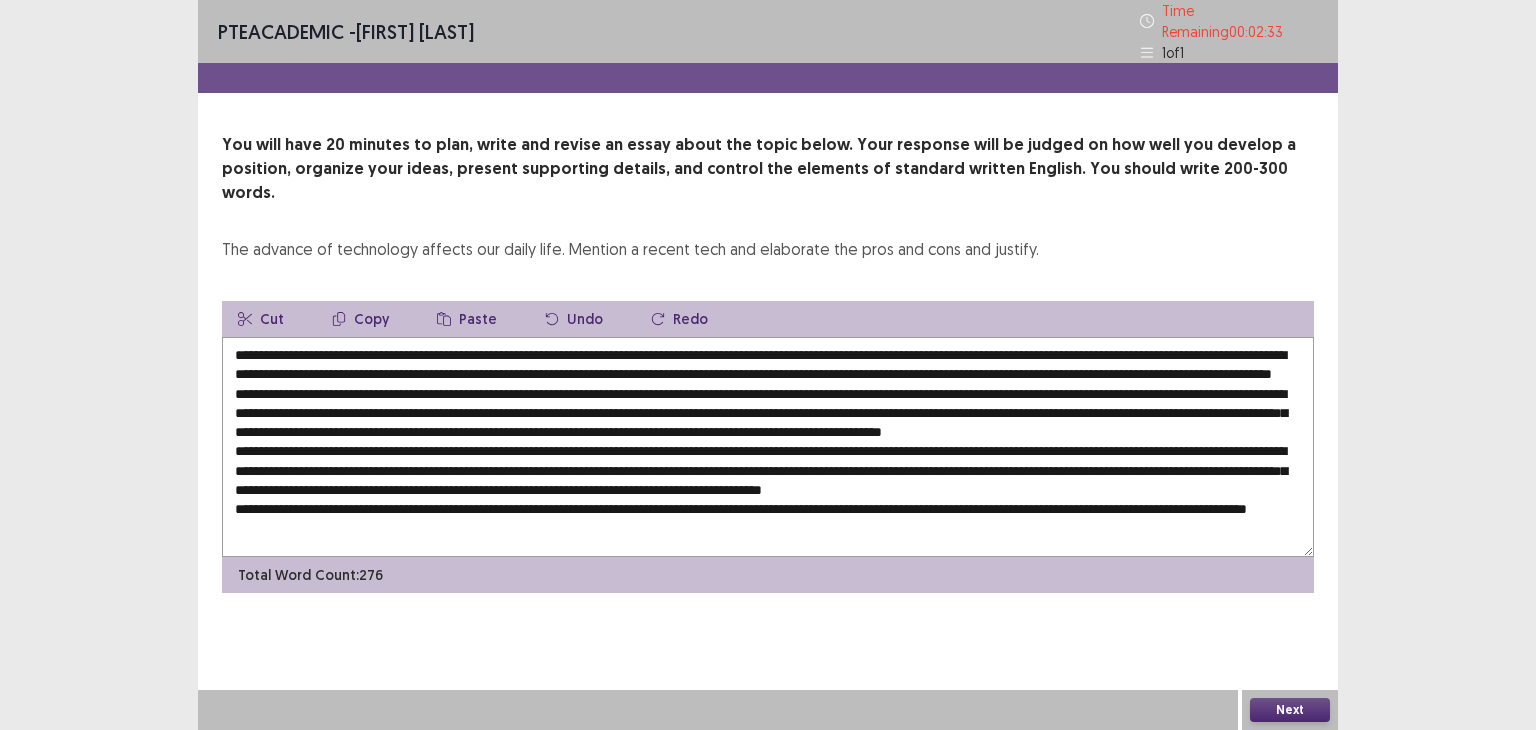 scroll, scrollTop: 48, scrollLeft: 0, axis: vertical 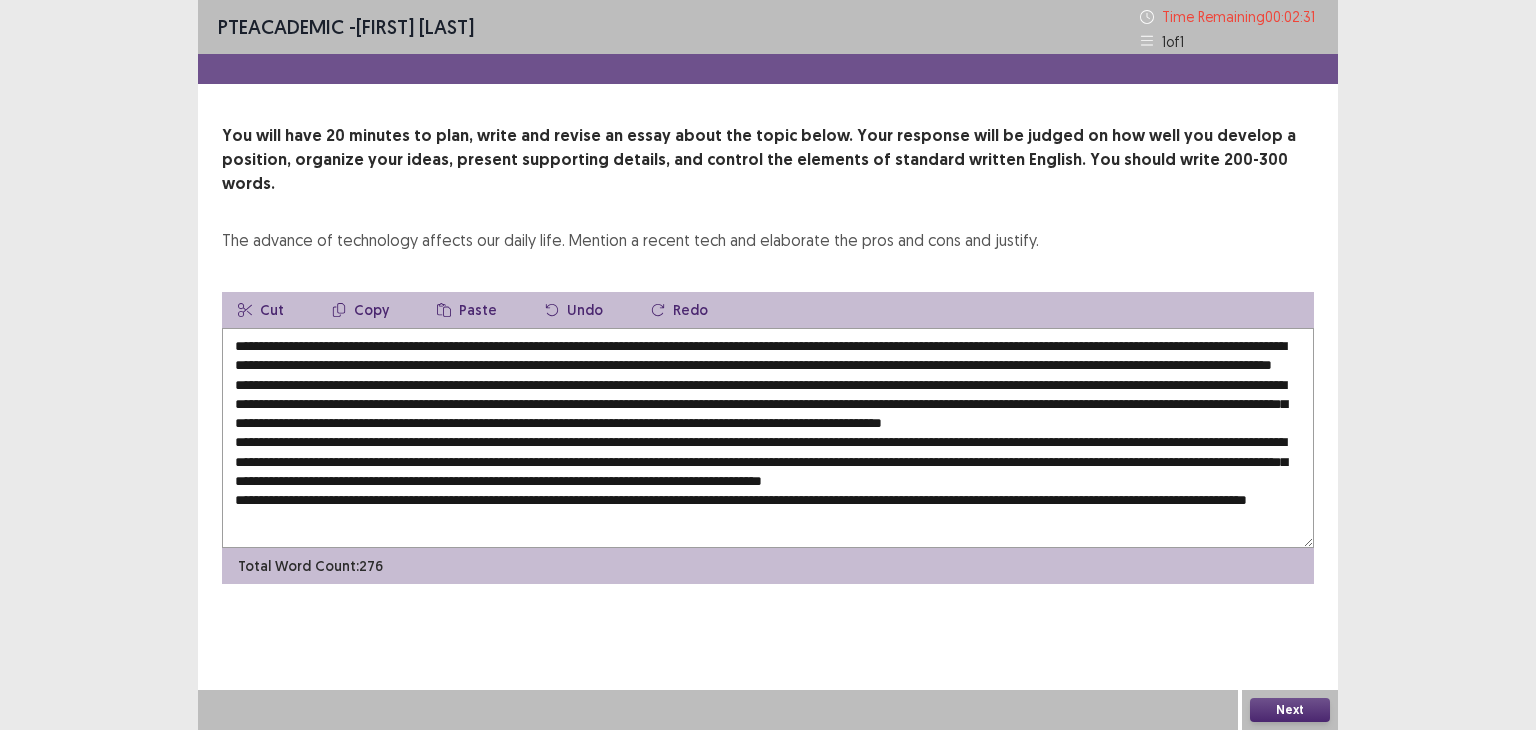 type on "**********" 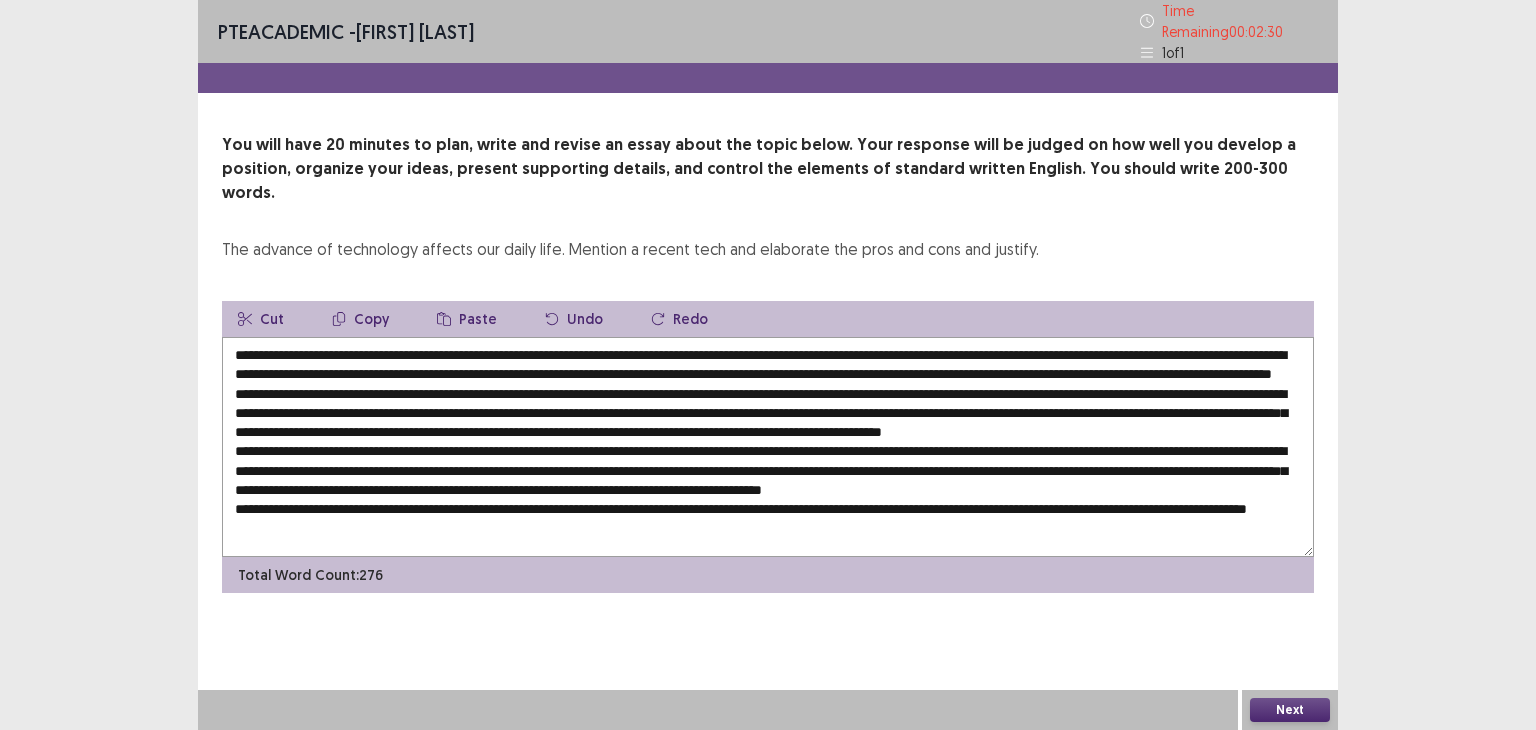click on "Next" at bounding box center [1290, 710] 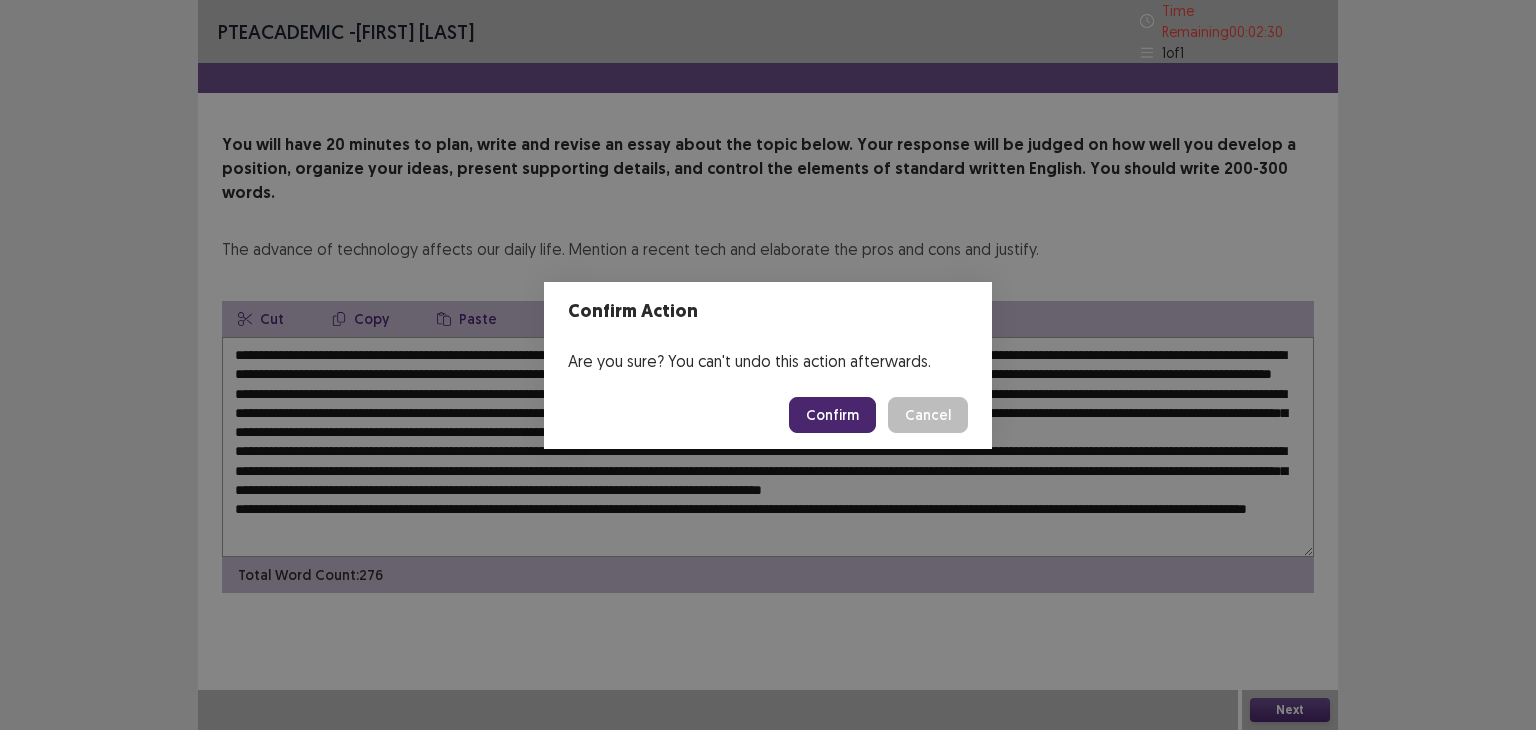 click on "Confirm" at bounding box center (832, 415) 